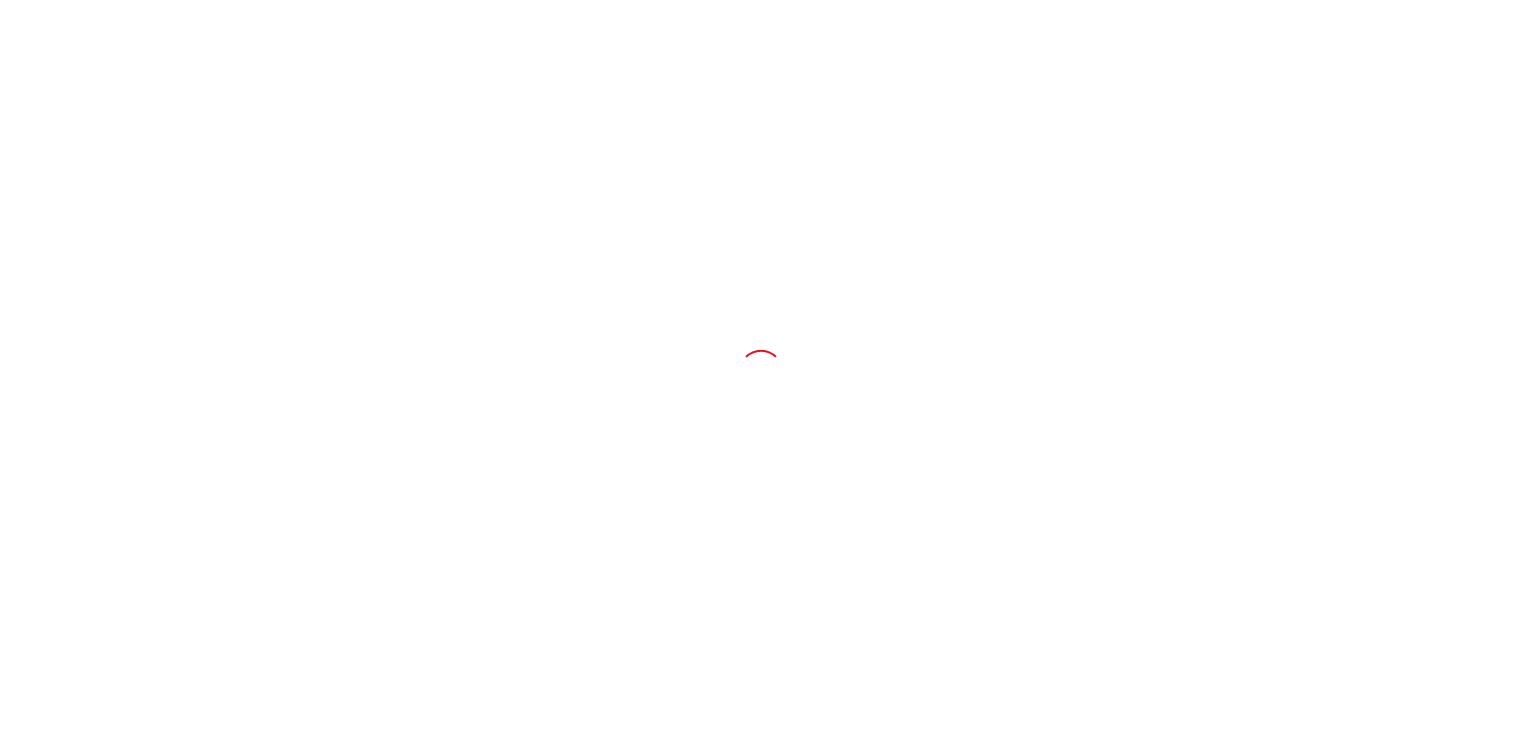 scroll, scrollTop: 0, scrollLeft: 0, axis: both 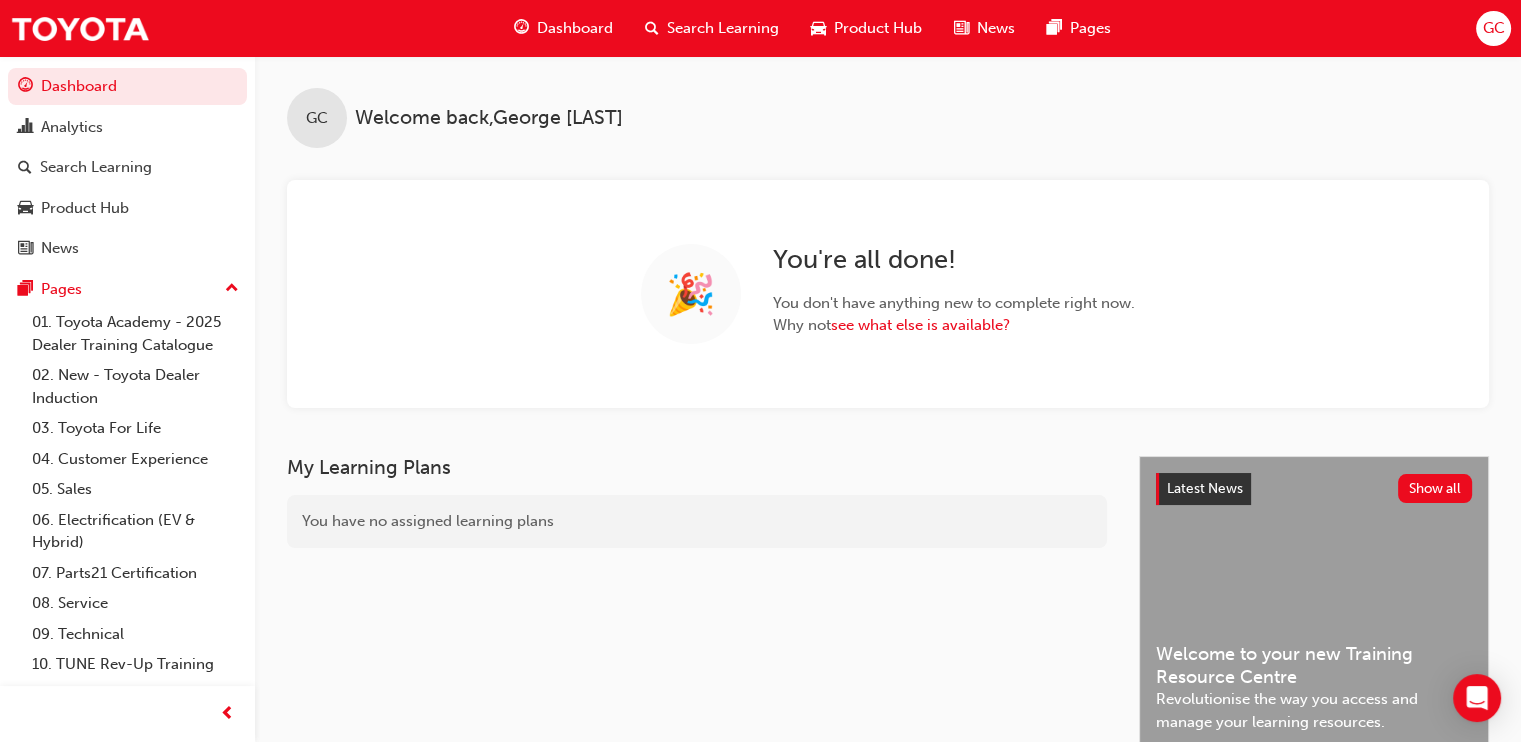 click on "Search Learning" at bounding box center [712, 28] 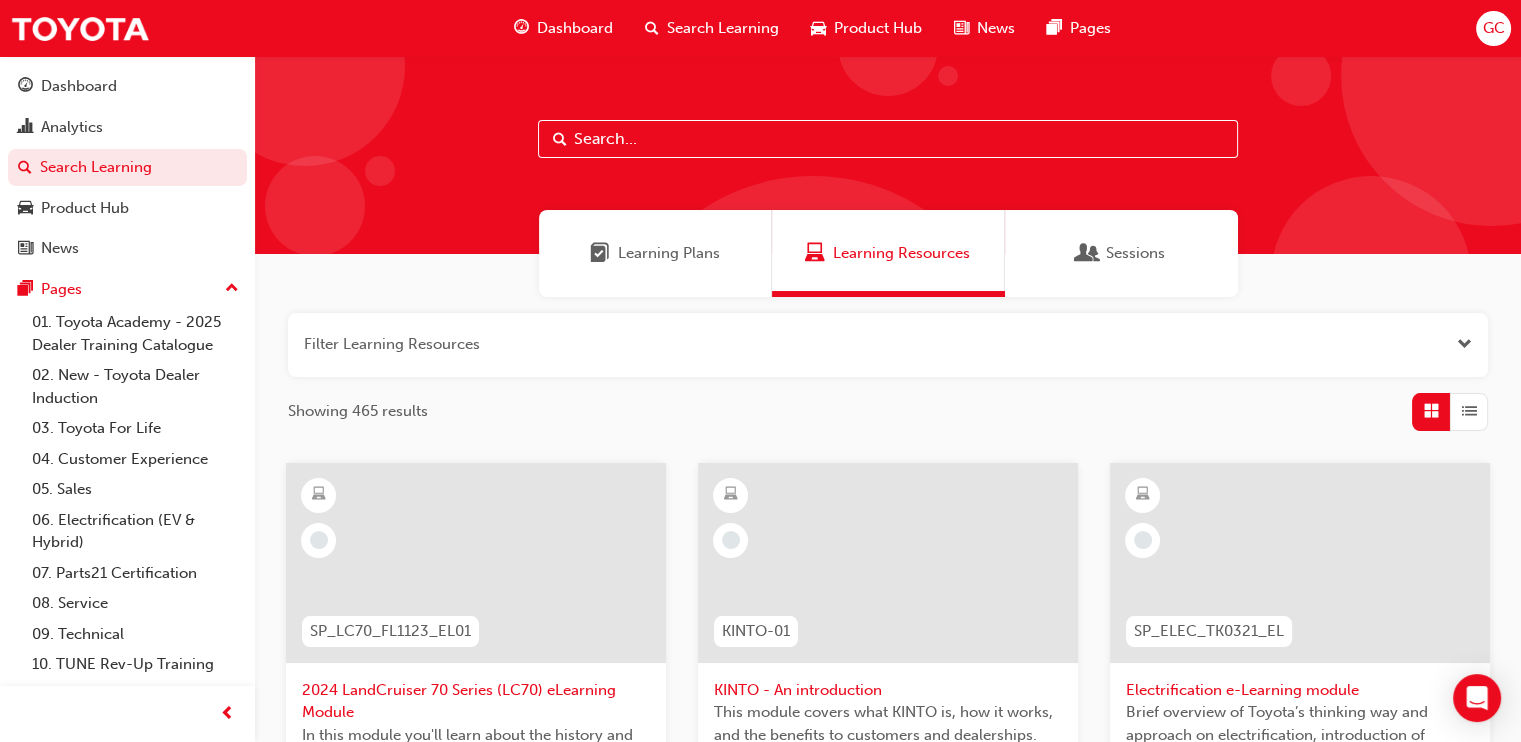 click at bounding box center (888, 345) 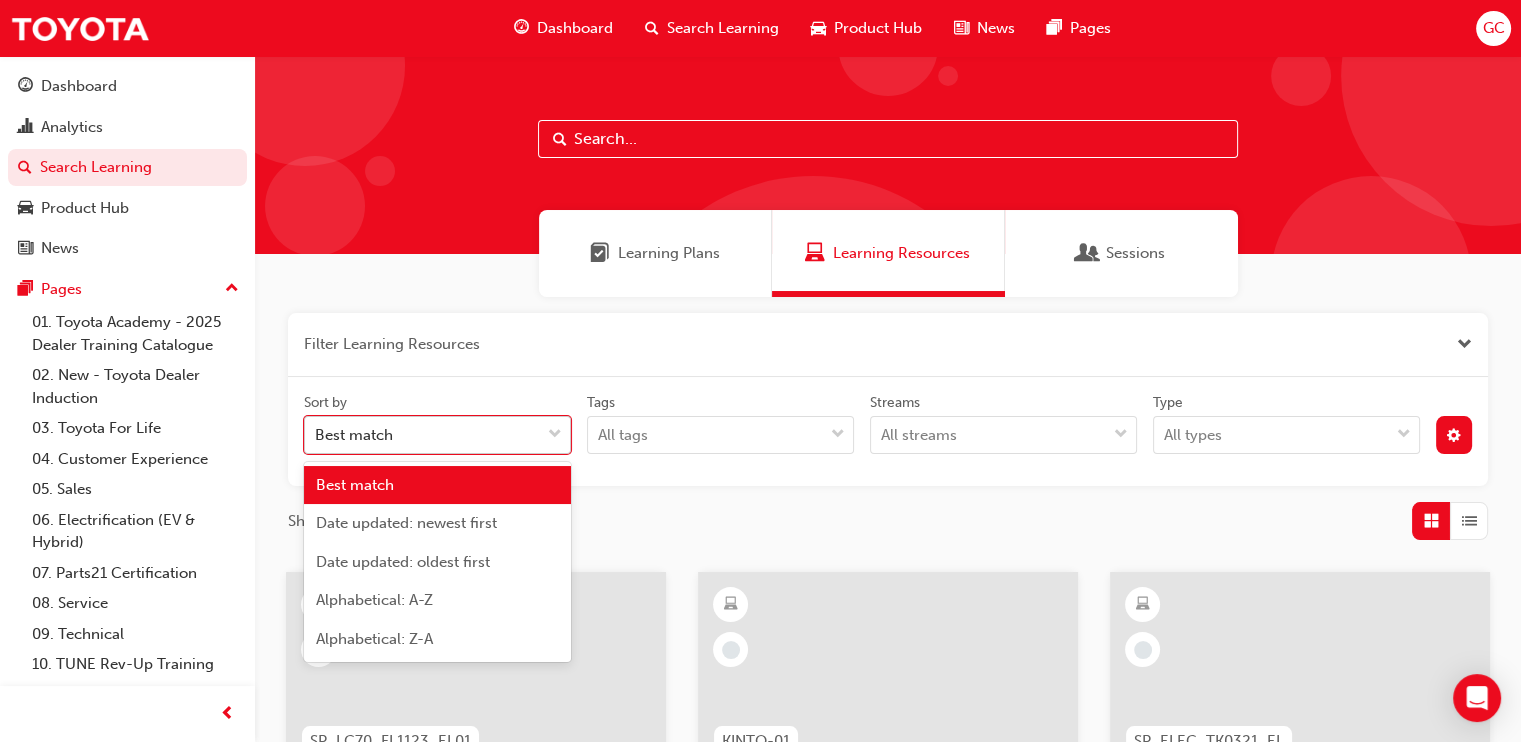 click on "Best match" at bounding box center (422, 435) 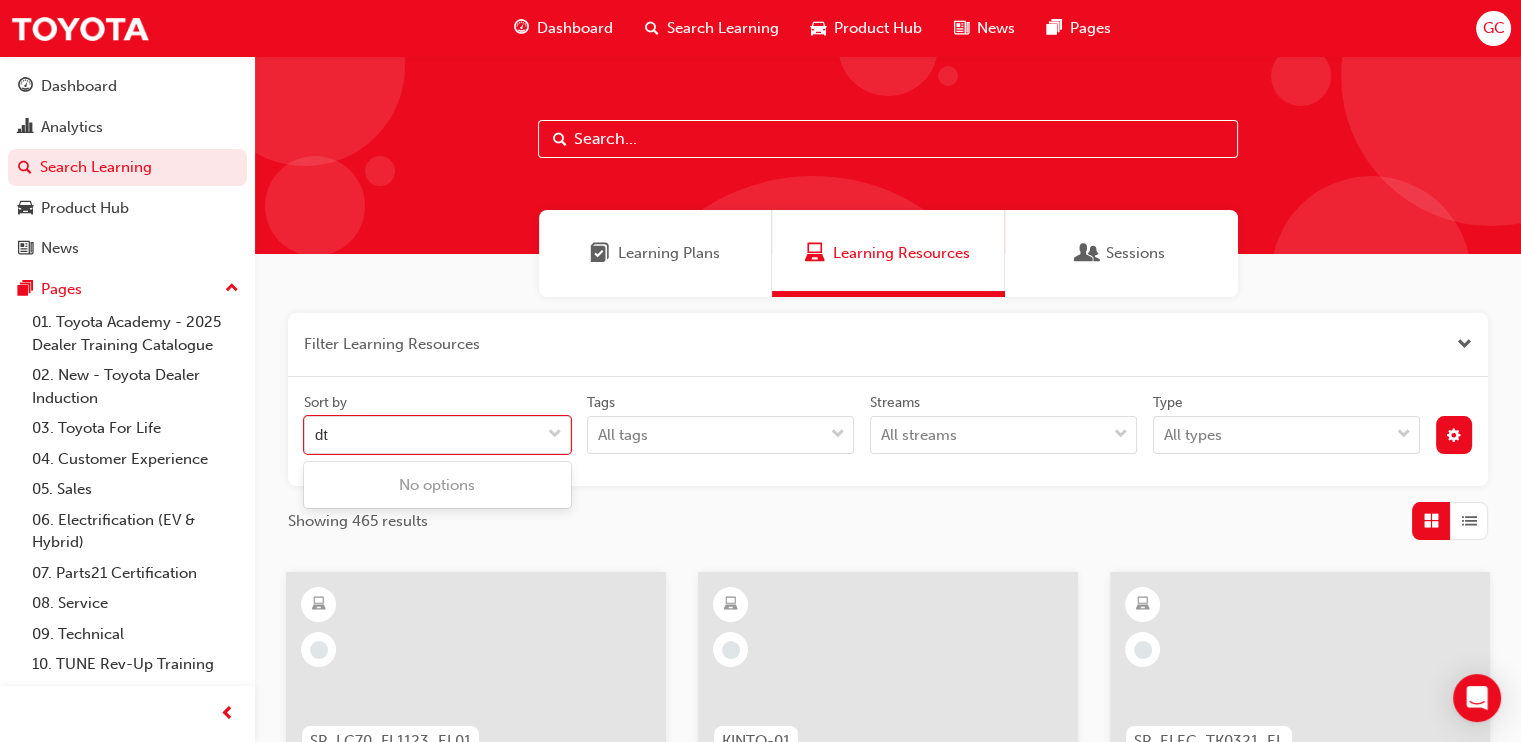 type on "dt" 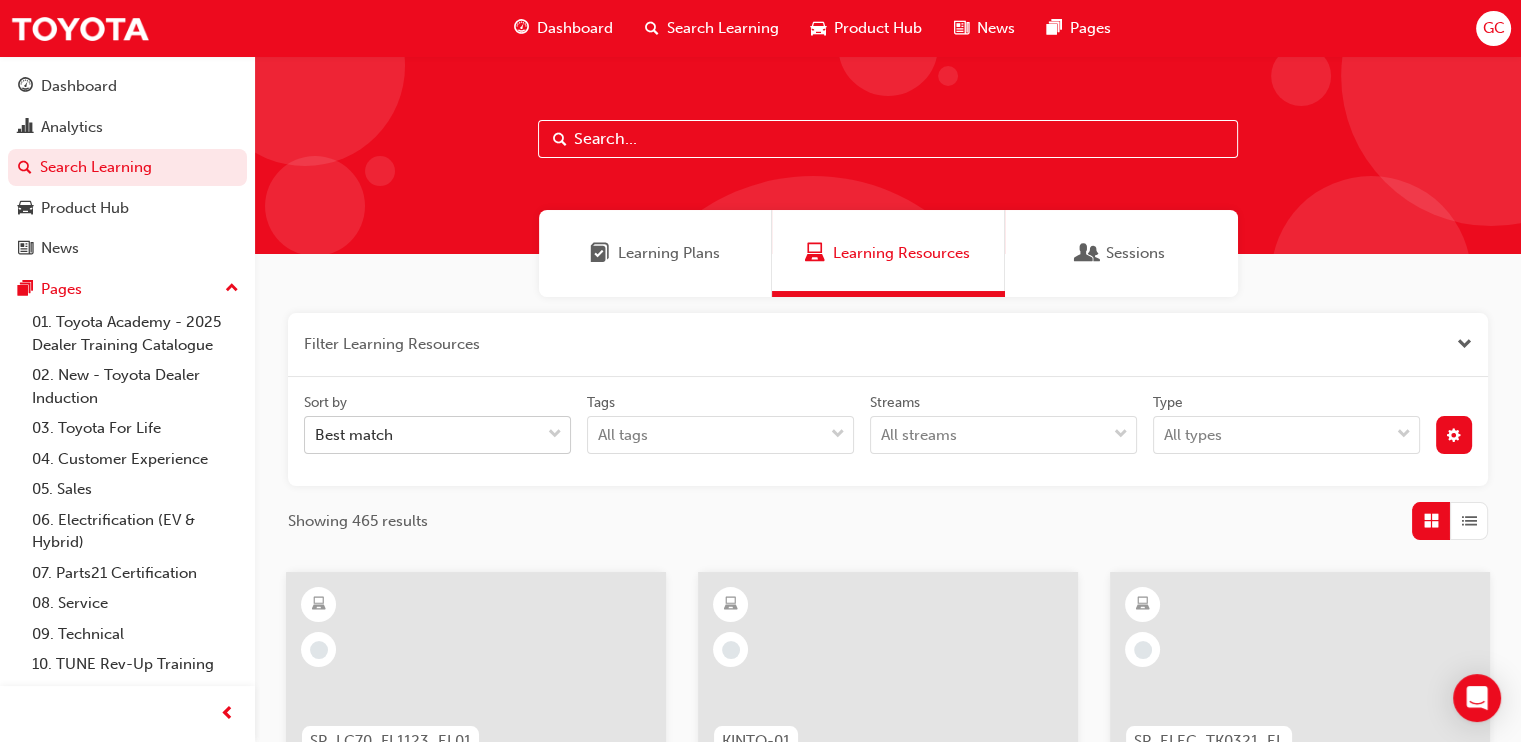 click on "Best match" at bounding box center (422, 435) 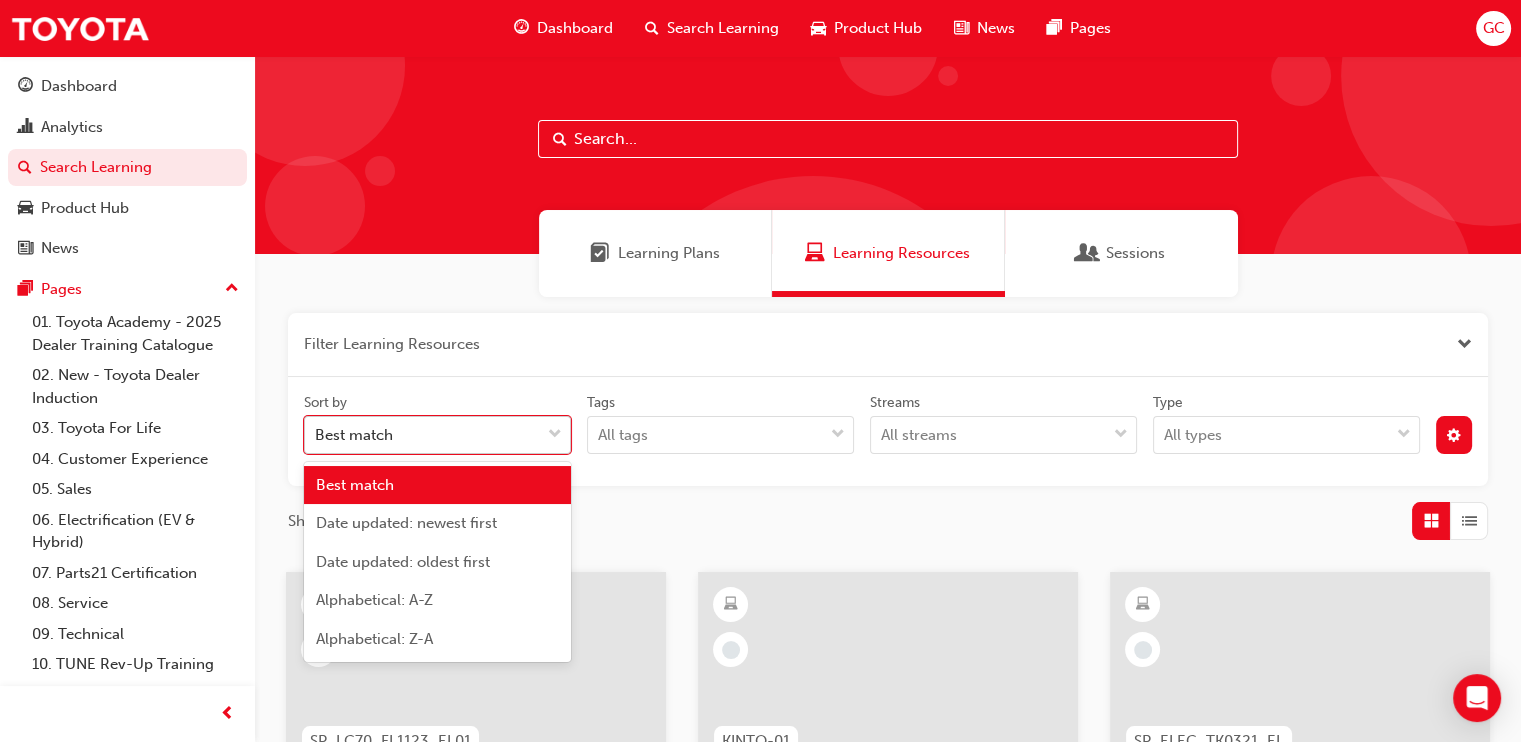 click on "Best match" at bounding box center [422, 435] 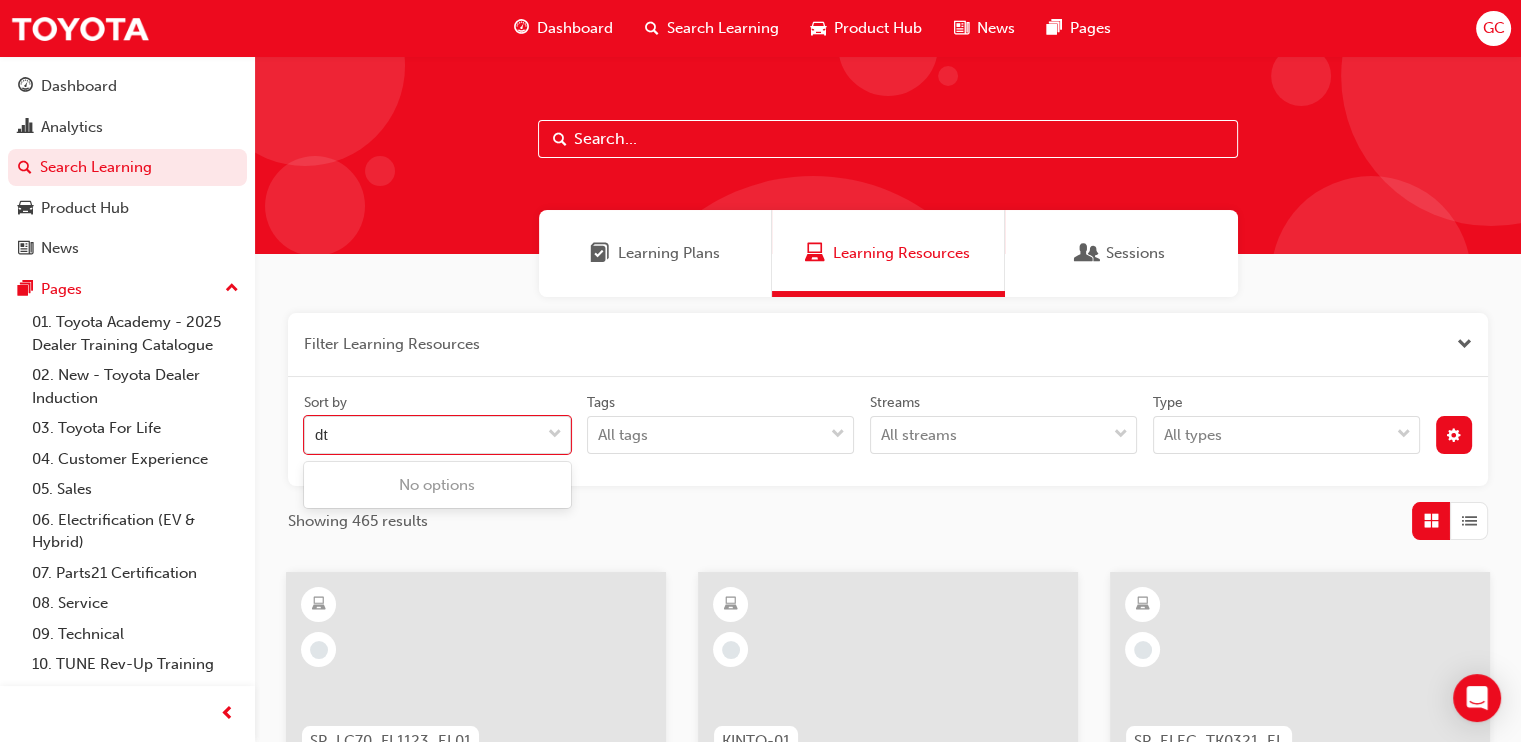 type on "dt" 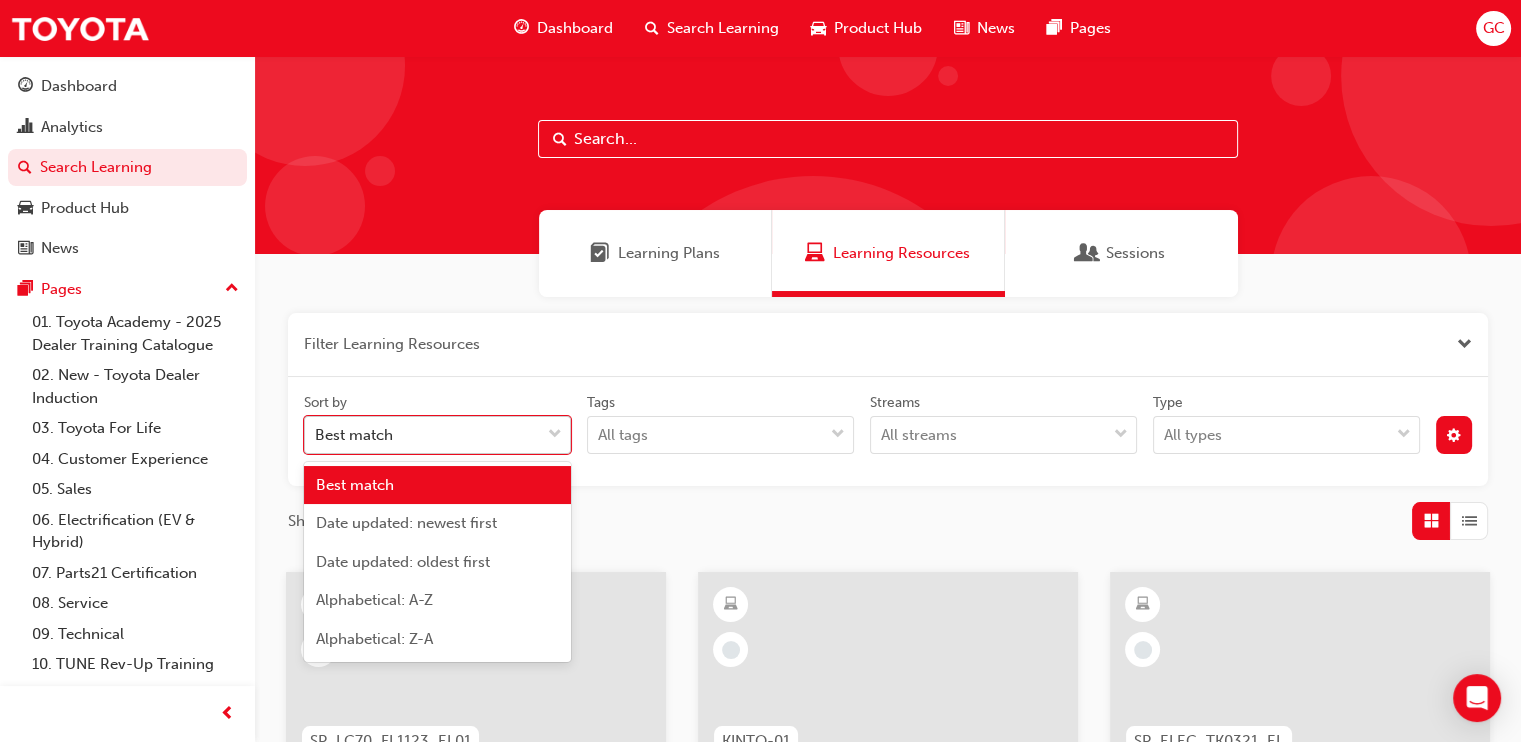 click on "Best match" at bounding box center (354, 435) 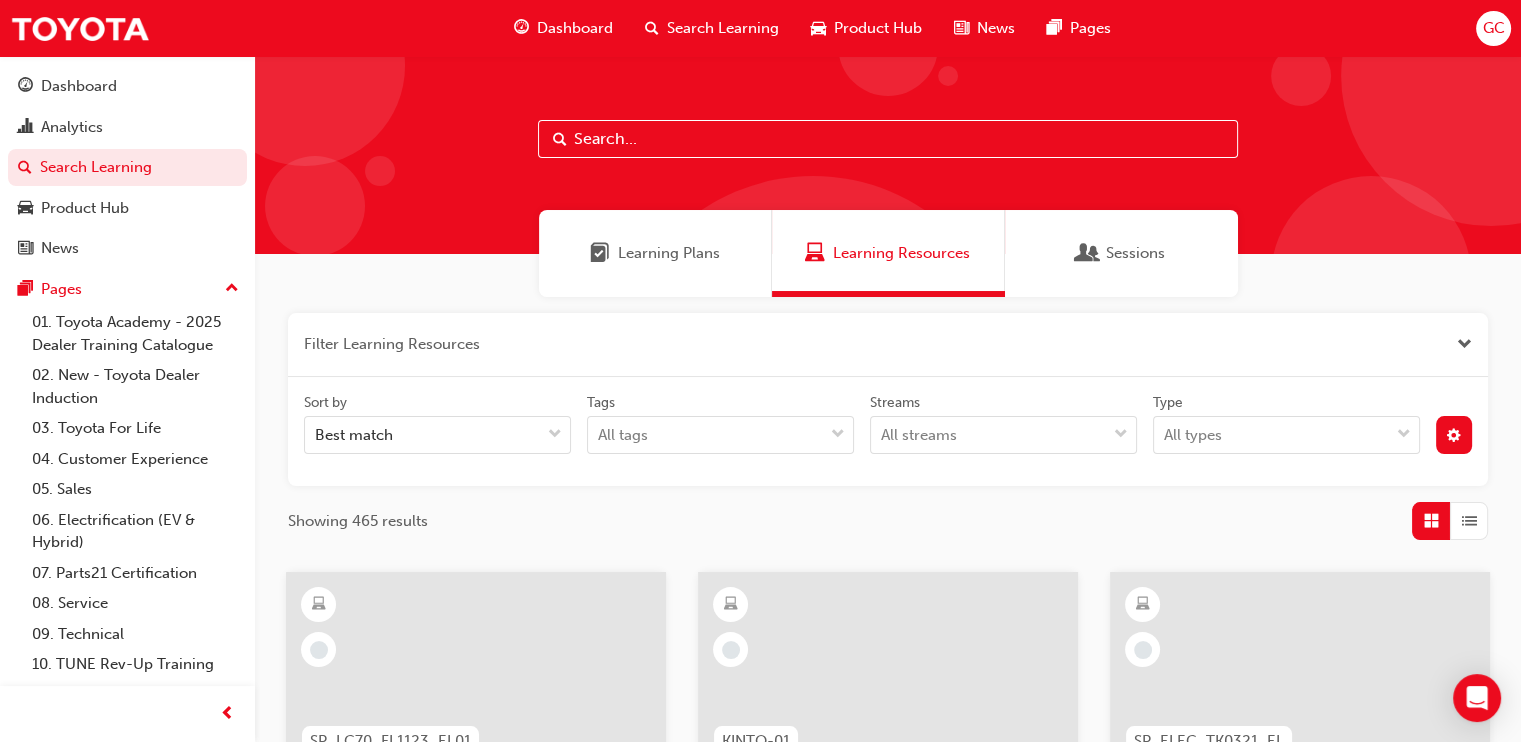 click at bounding box center (305, 66) 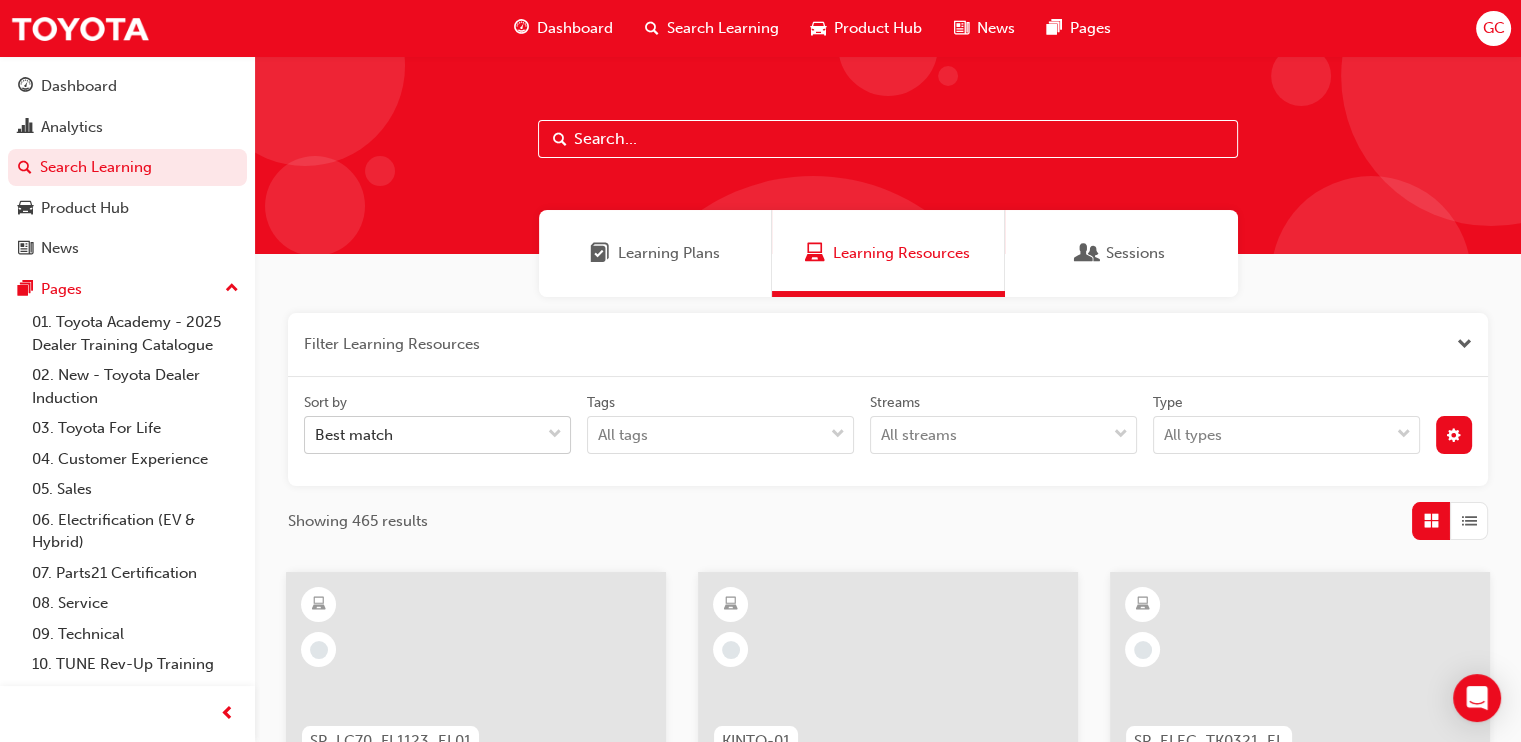 click on "Best match" at bounding box center (422, 435) 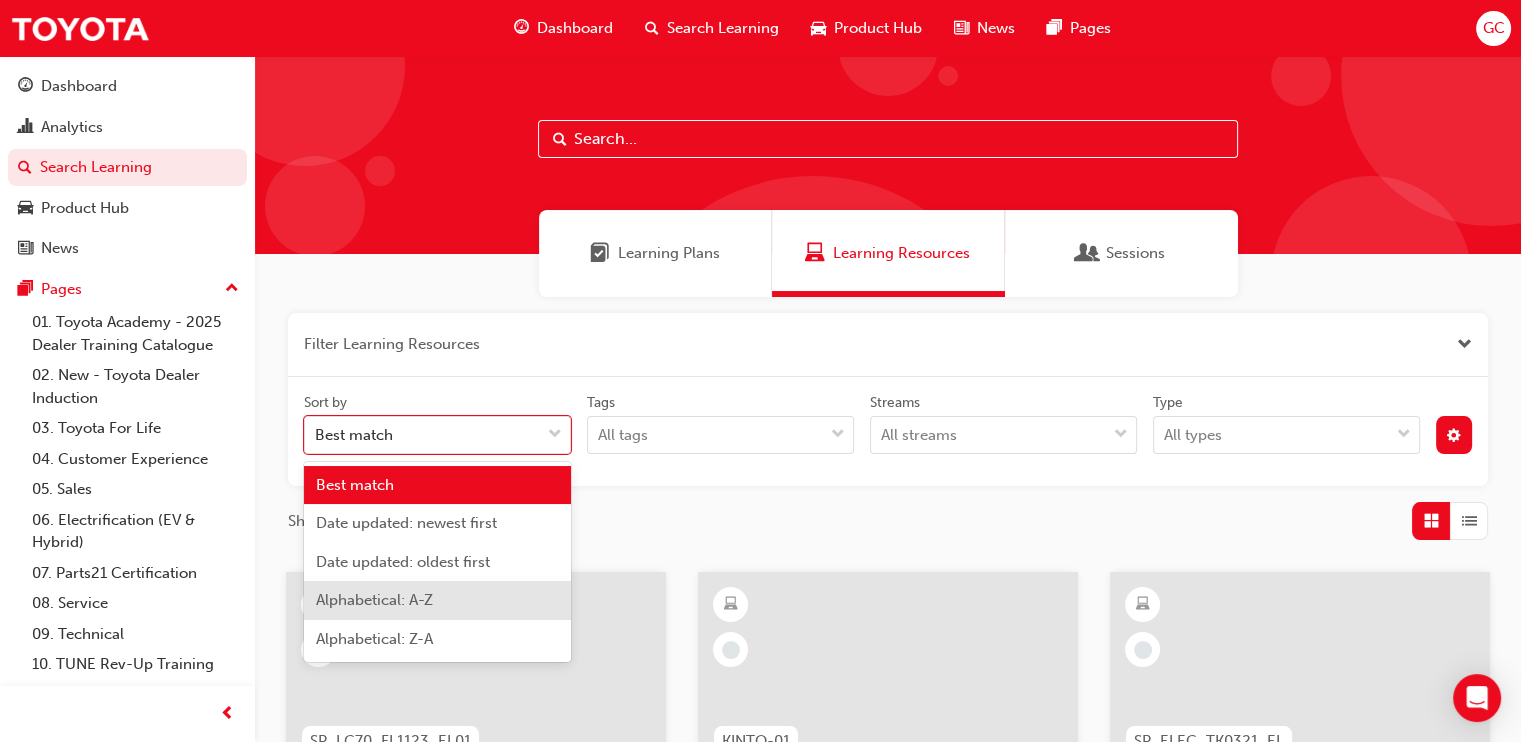 click on "Alphabetical: A-Z" at bounding box center [374, 600] 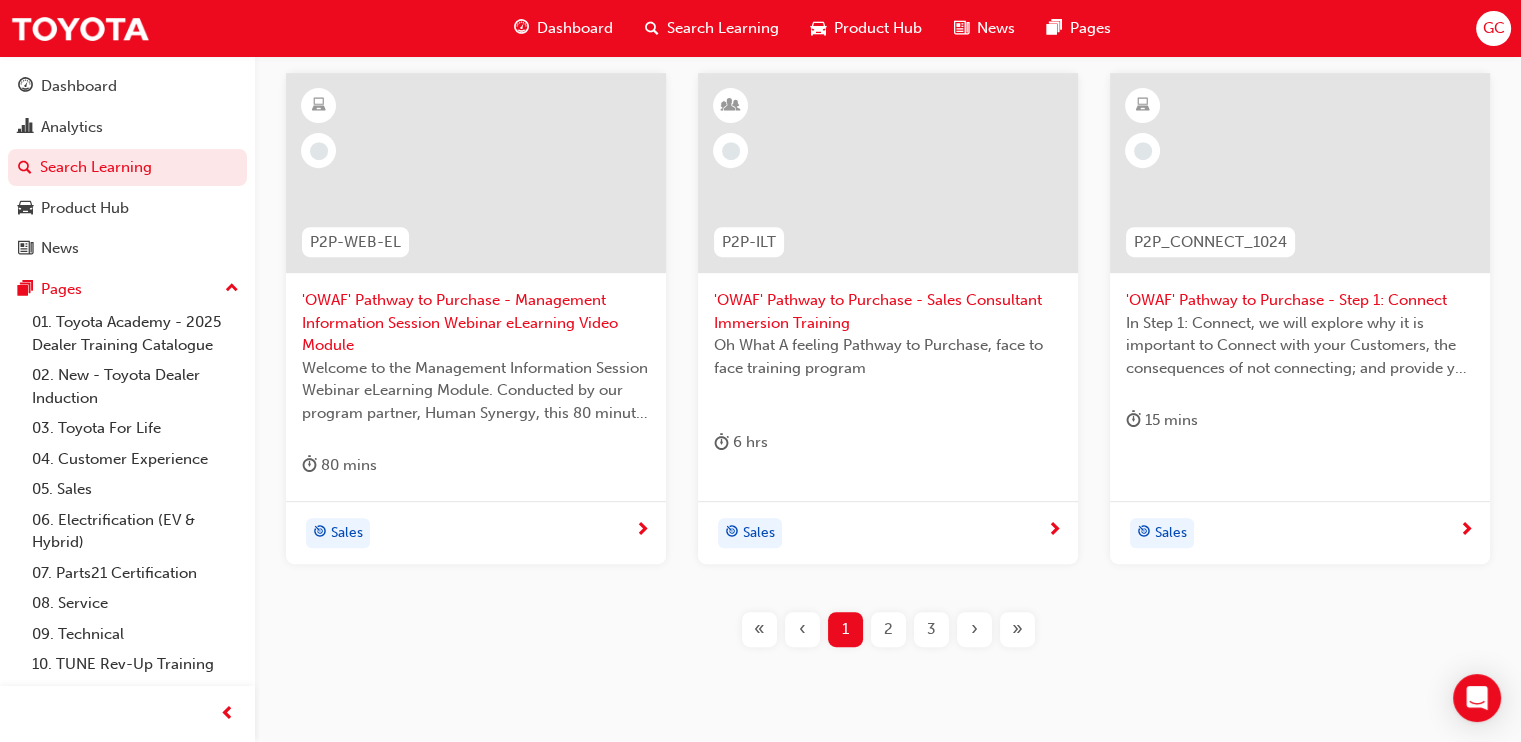 scroll, scrollTop: 1064, scrollLeft: 0, axis: vertical 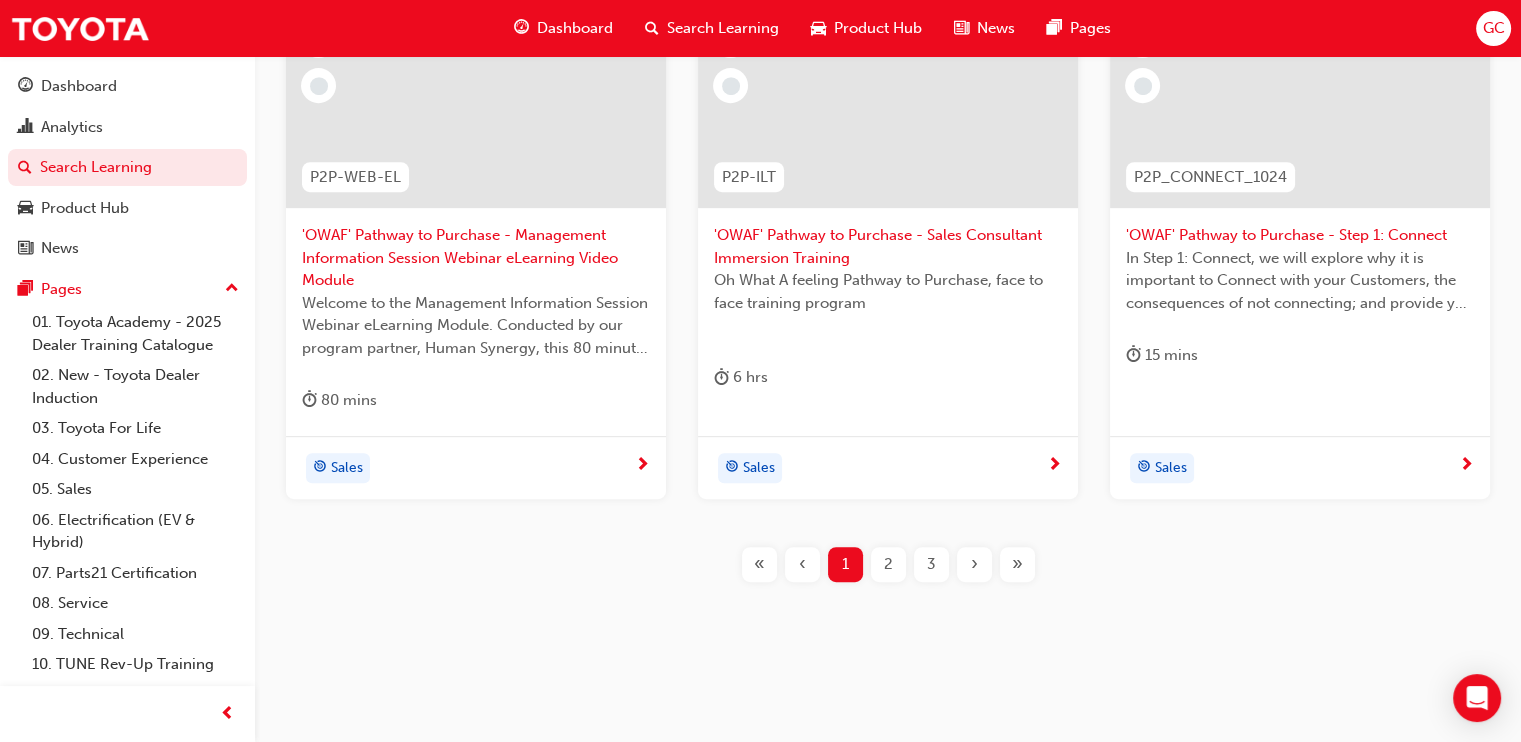 click on "›" at bounding box center [974, 564] 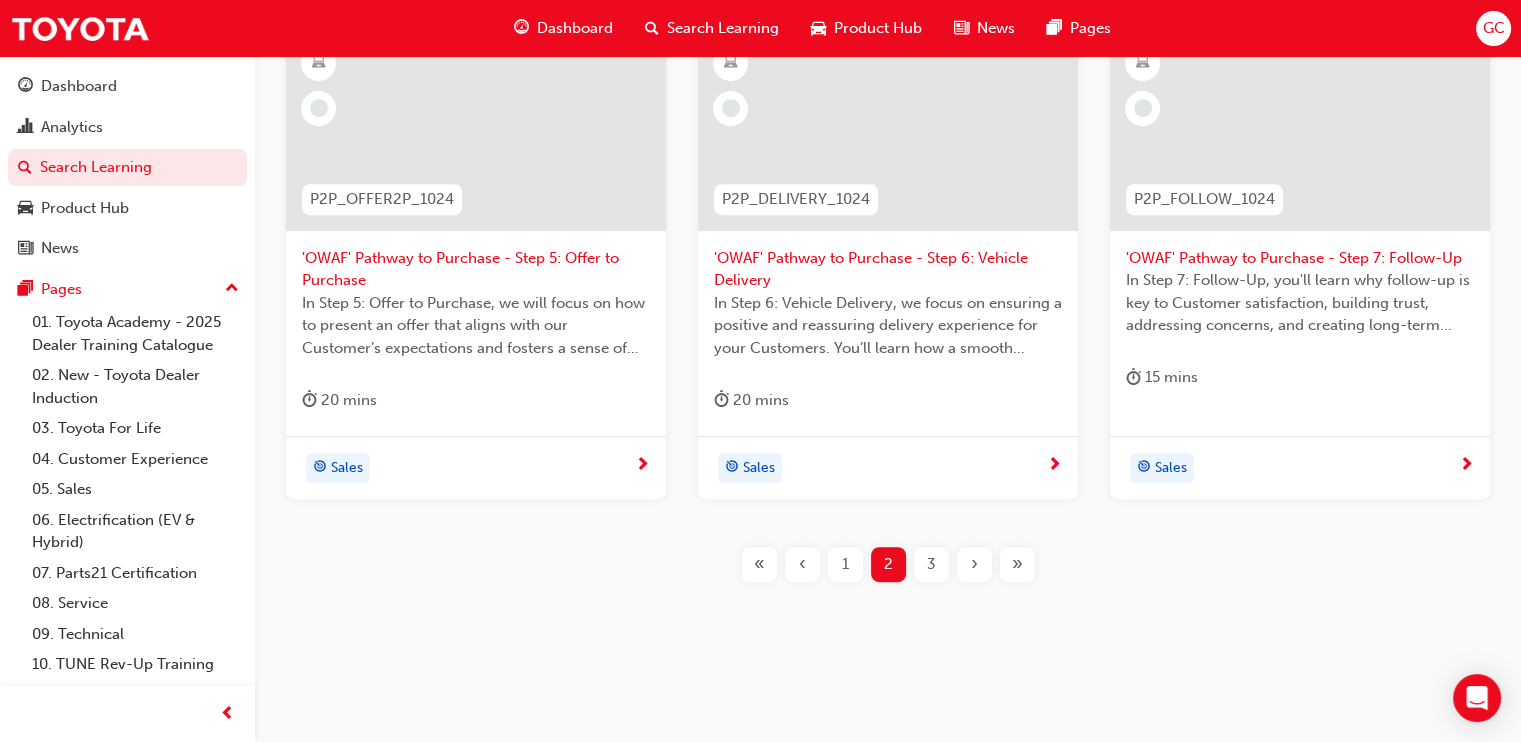 click on "›" at bounding box center (974, 564) 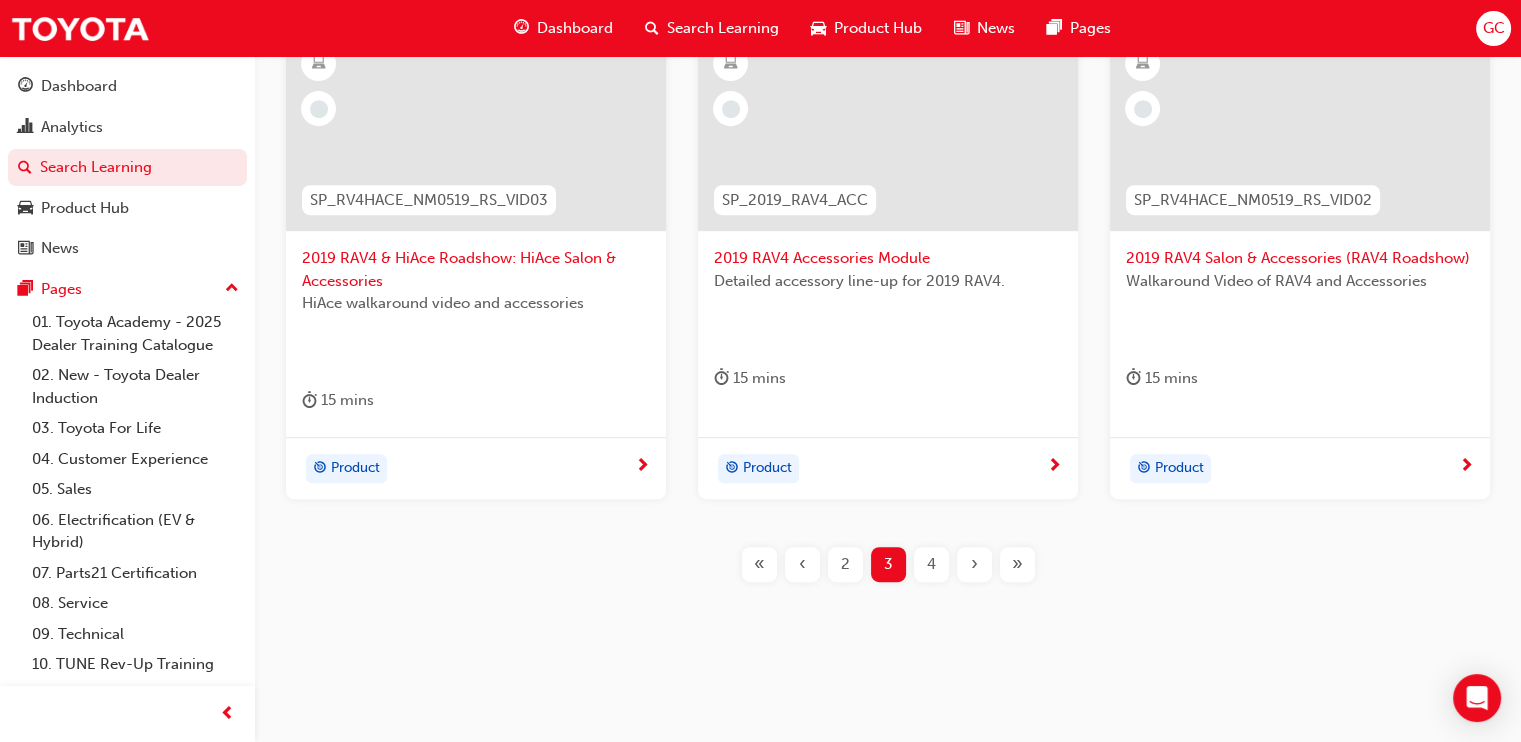 click on "›" at bounding box center [974, 564] 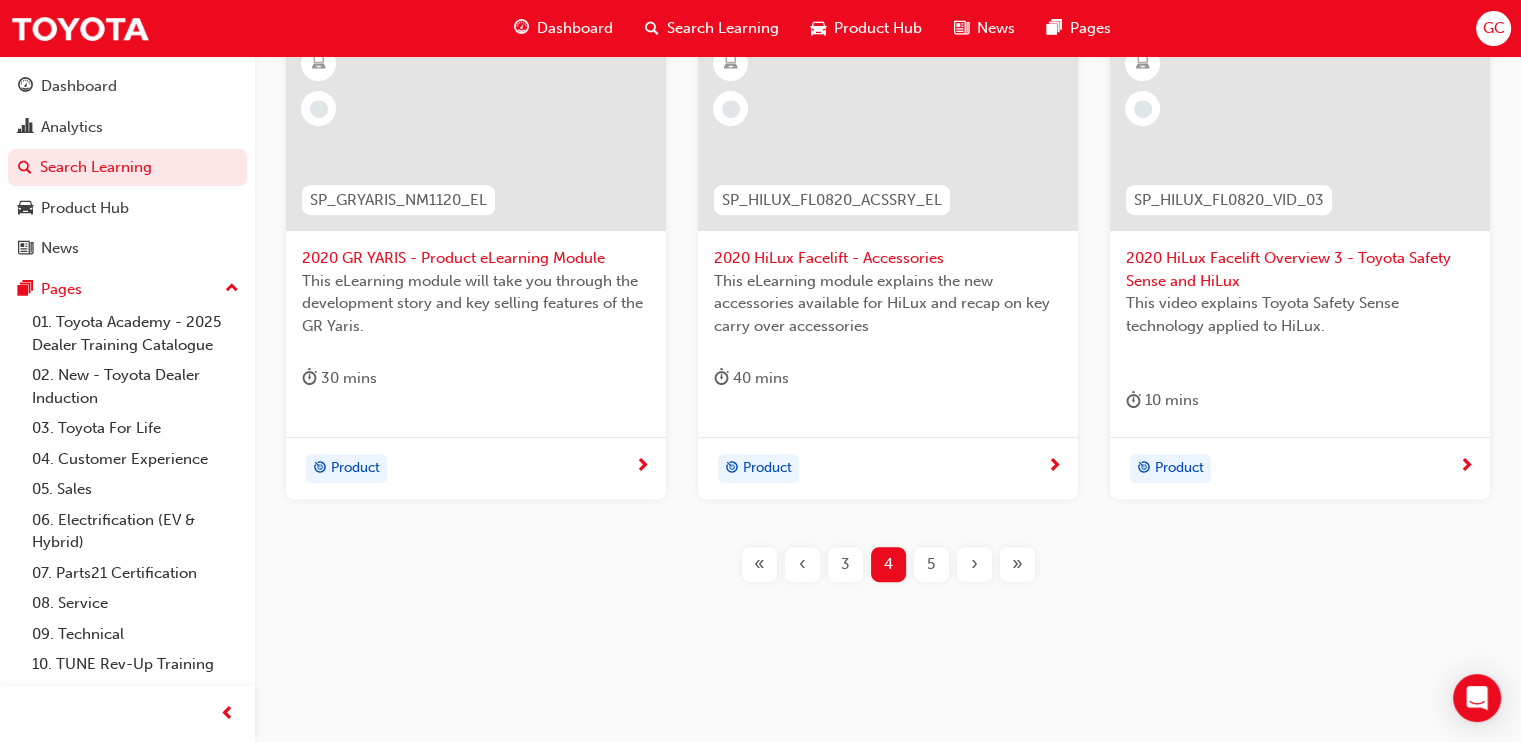 click on "›" at bounding box center (974, 564) 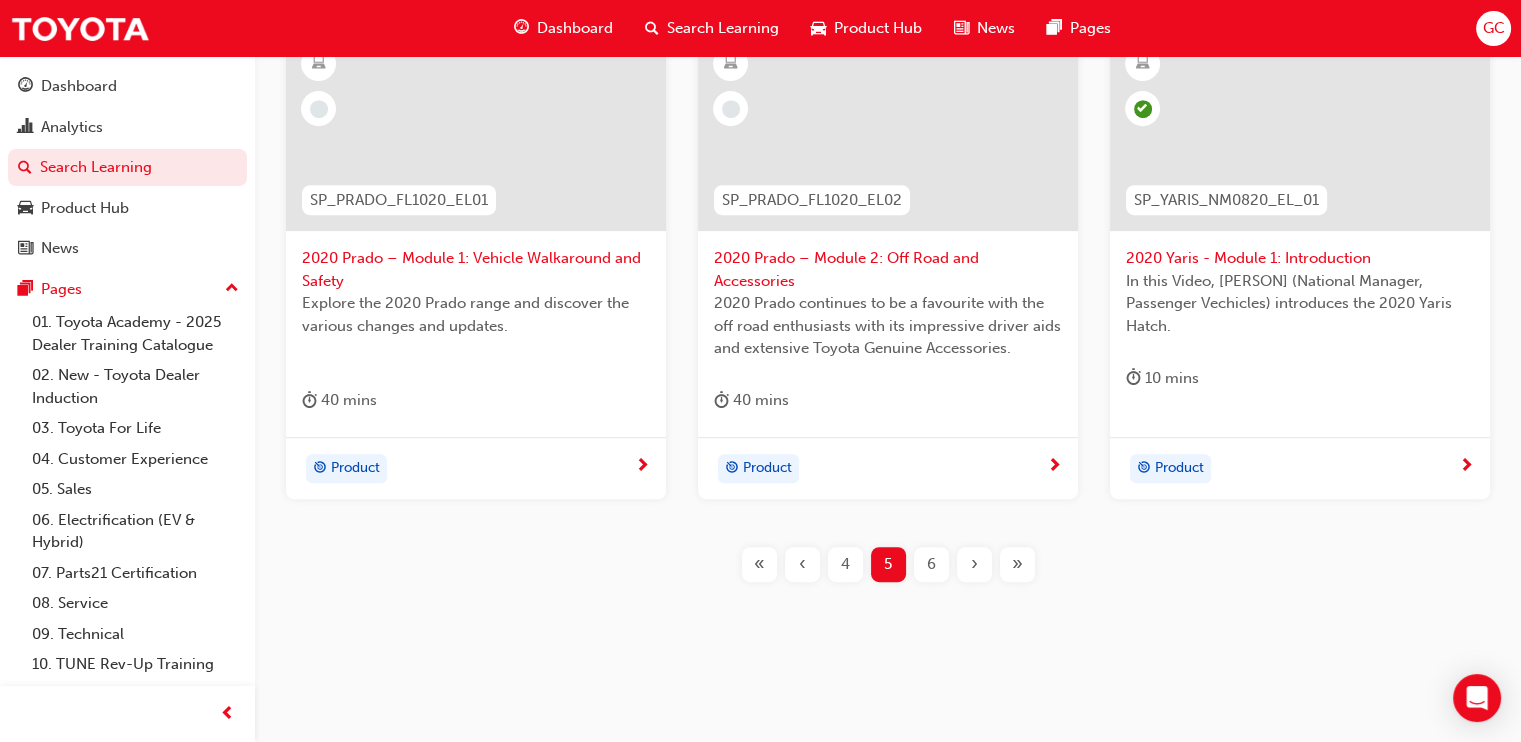 click on "›" at bounding box center [974, 564] 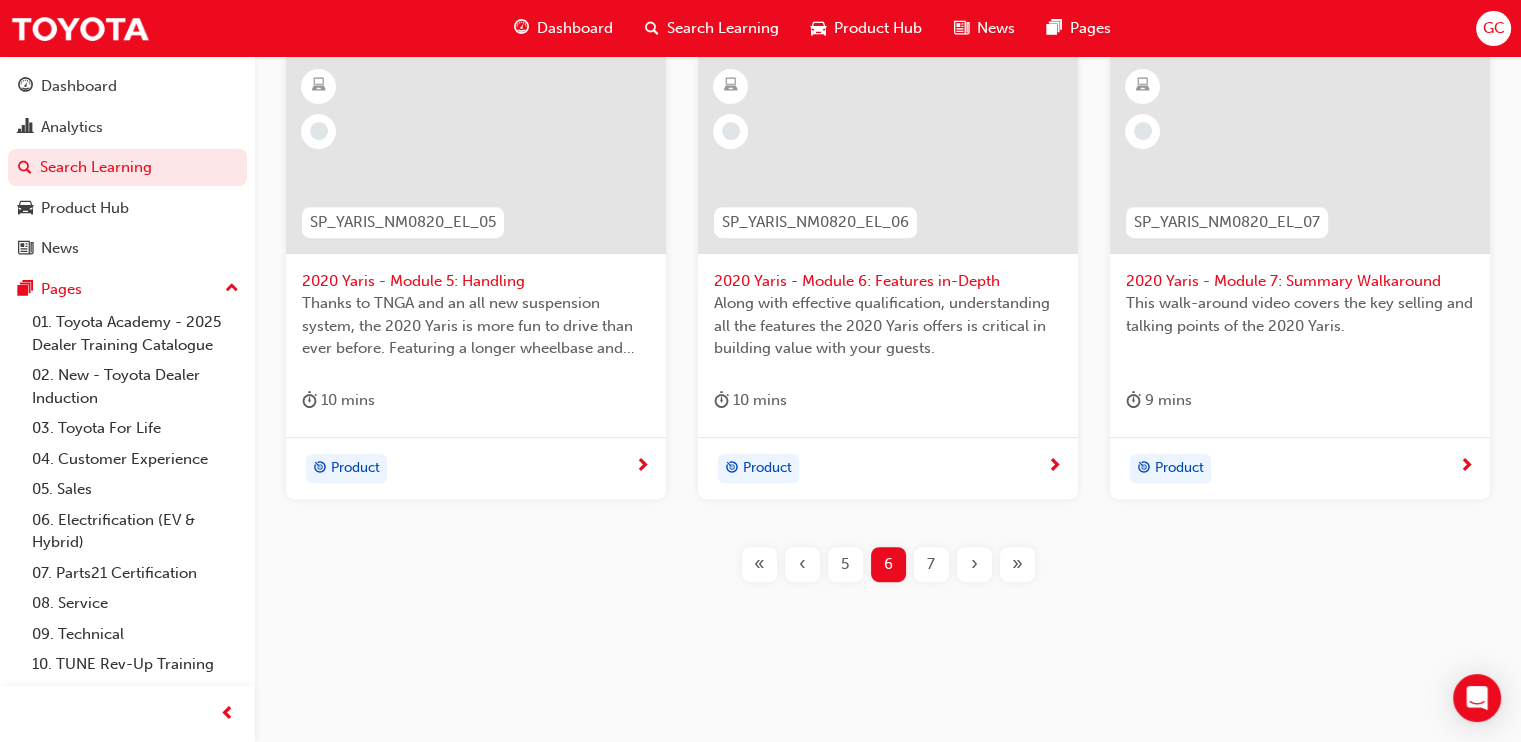 click on "›" at bounding box center [974, 564] 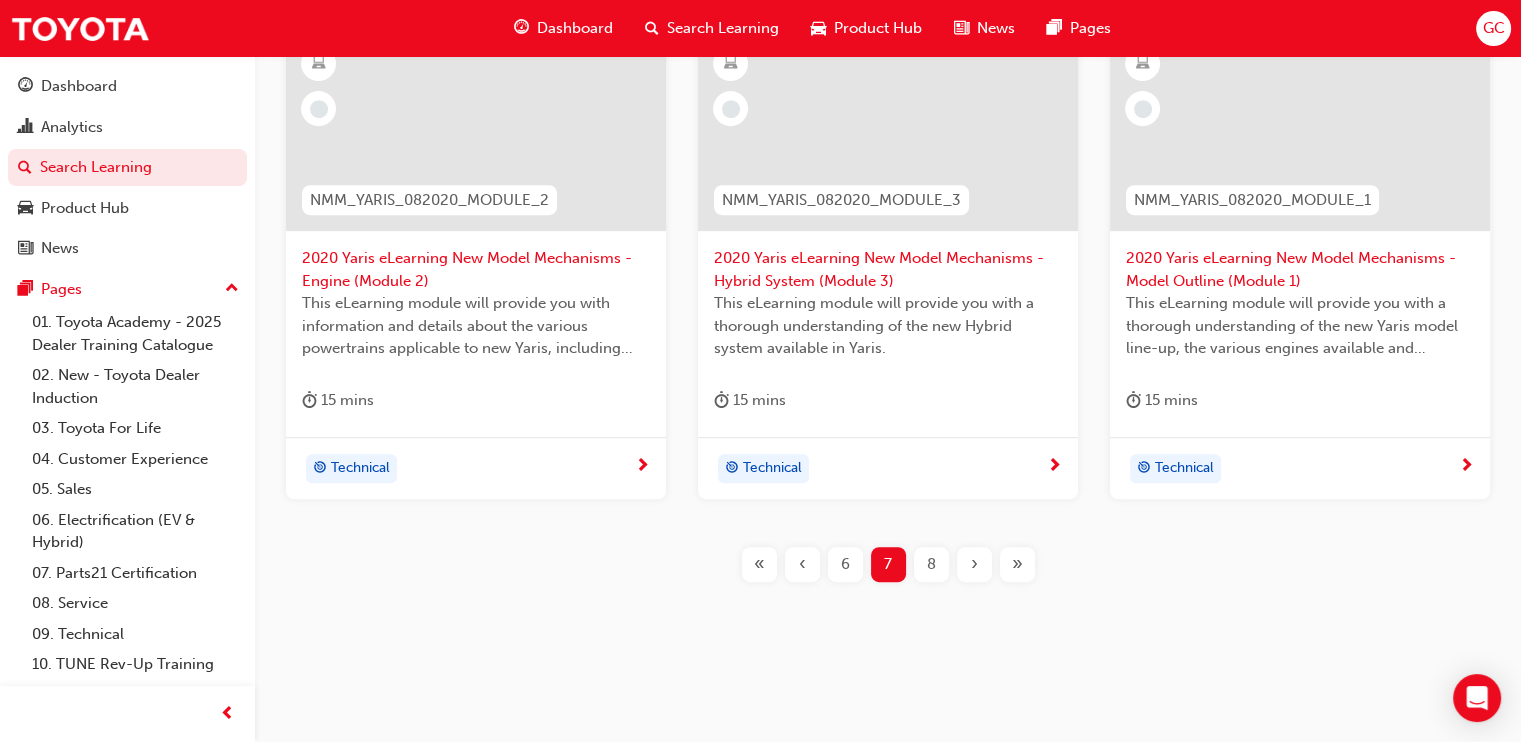 click on "›" at bounding box center [974, 564] 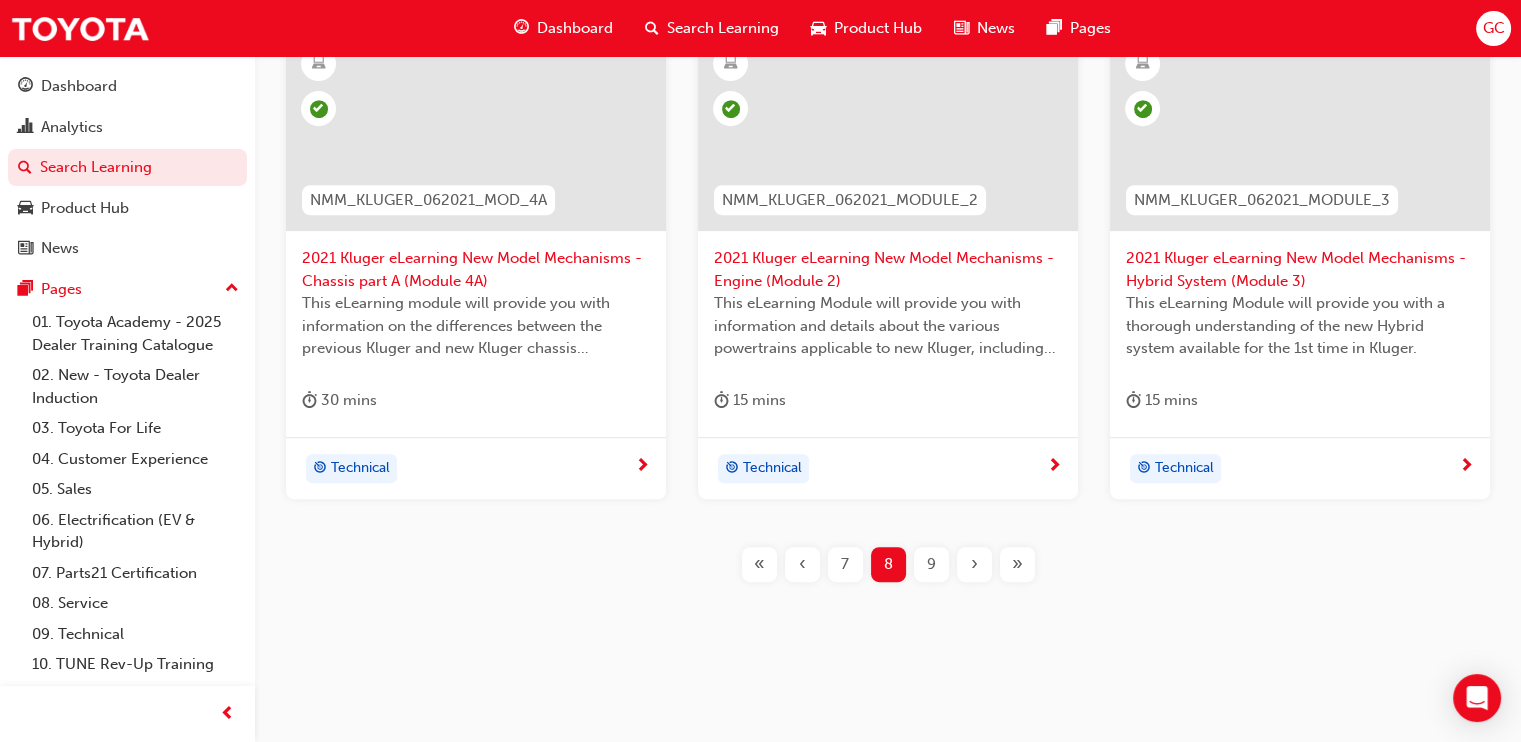 click on "›" at bounding box center [974, 564] 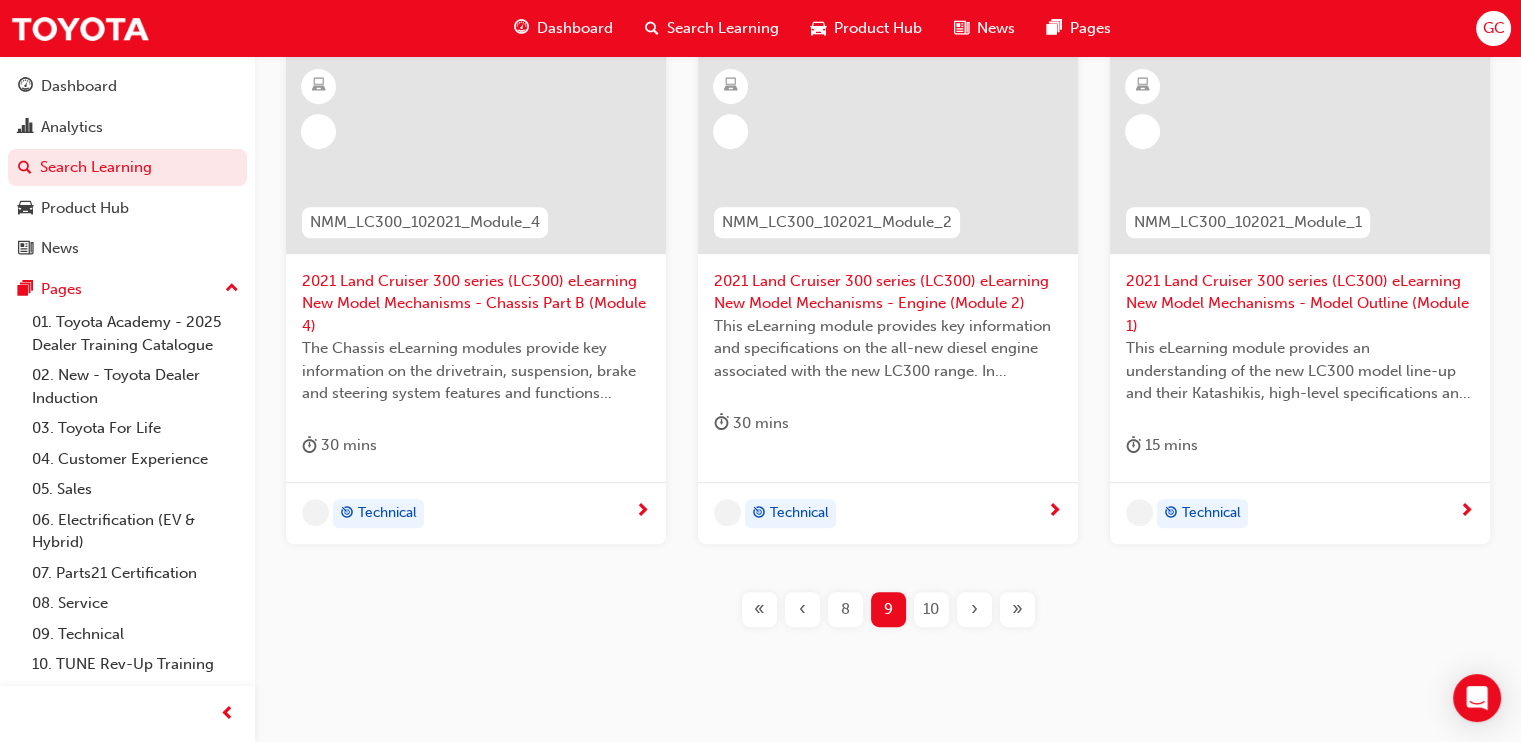 scroll, scrollTop: 1064, scrollLeft: 0, axis: vertical 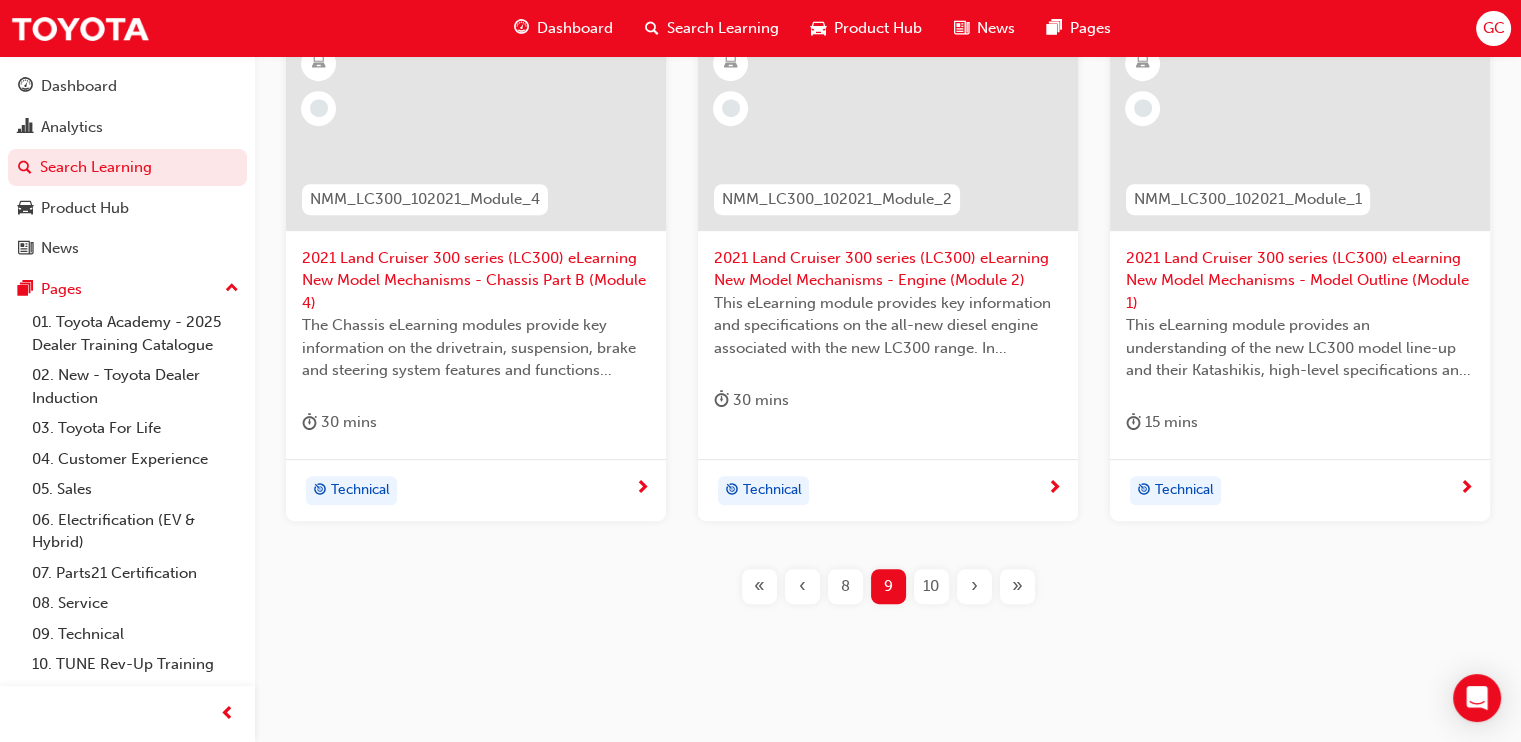 click on "›" at bounding box center [974, 586] 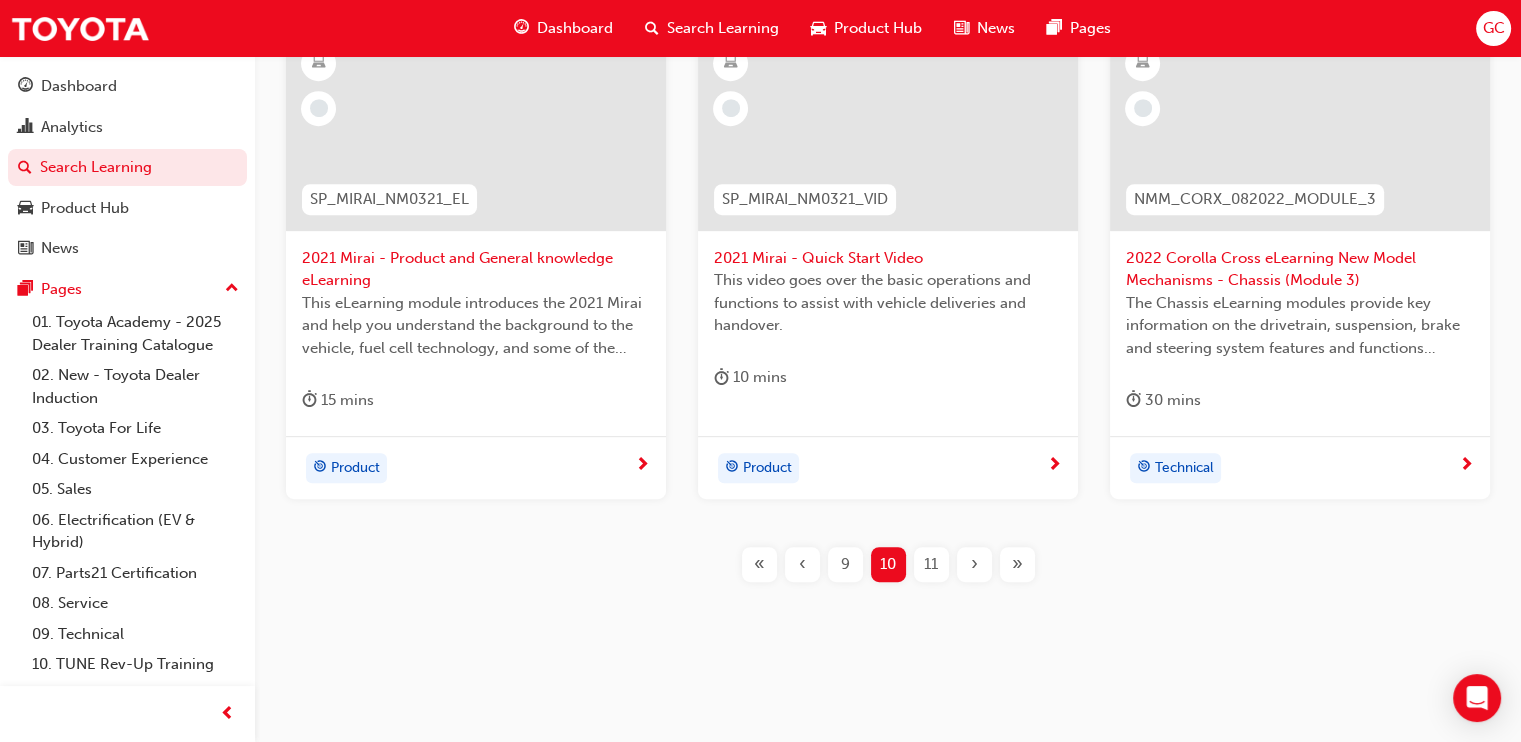 click on "›" at bounding box center [974, 564] 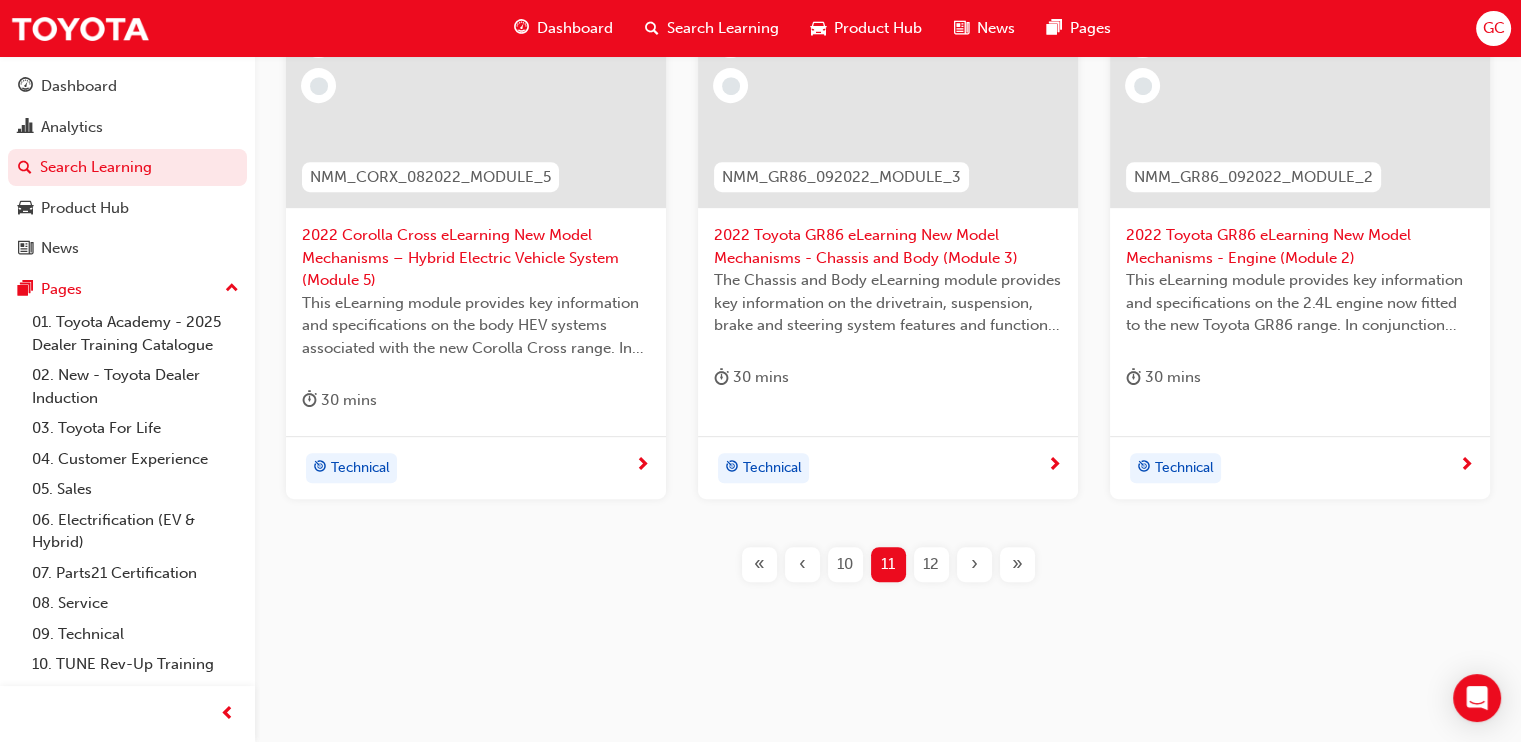 click on "›" at bounding box center [974, 564] 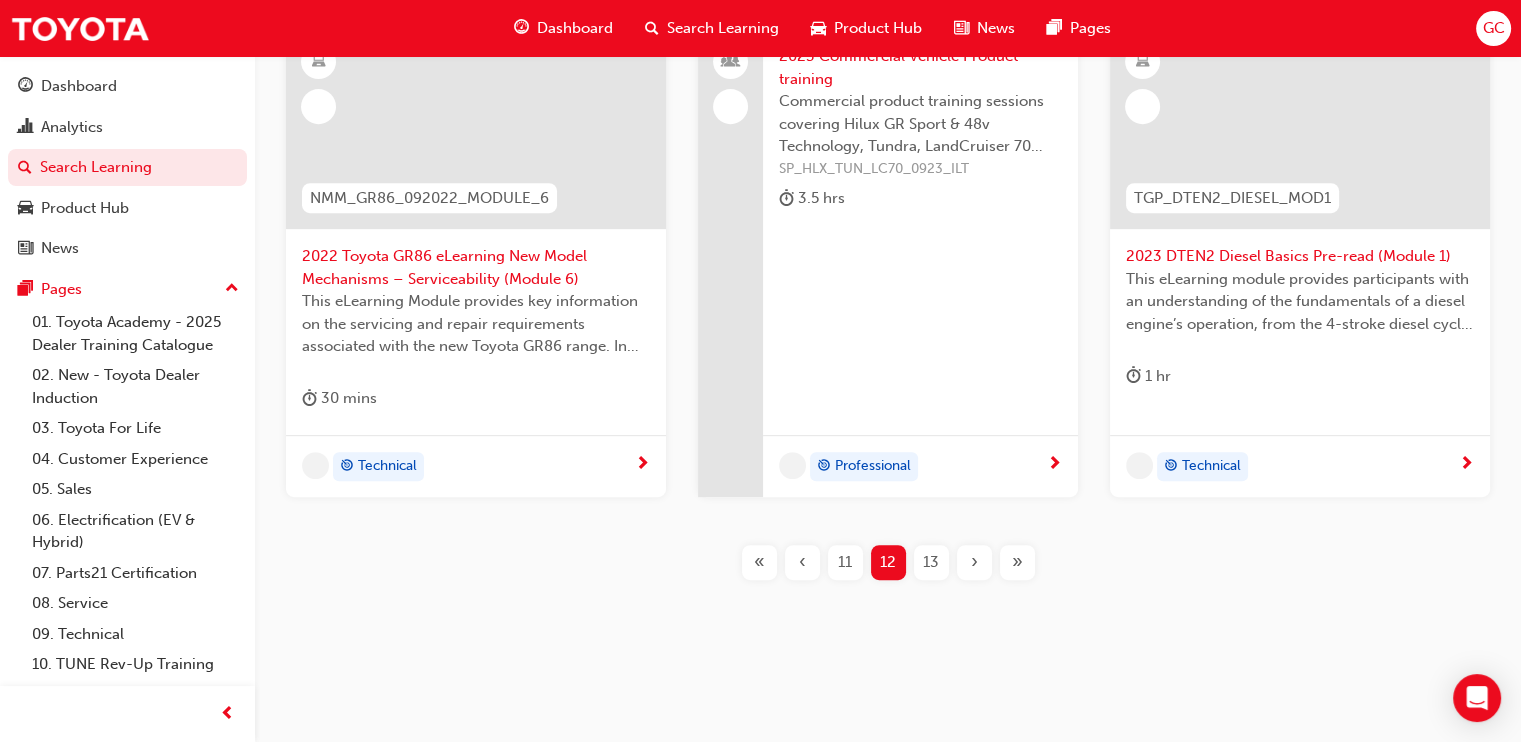 scroll, scrollTop: 1041, scrollLeft: 0, axis: vertical 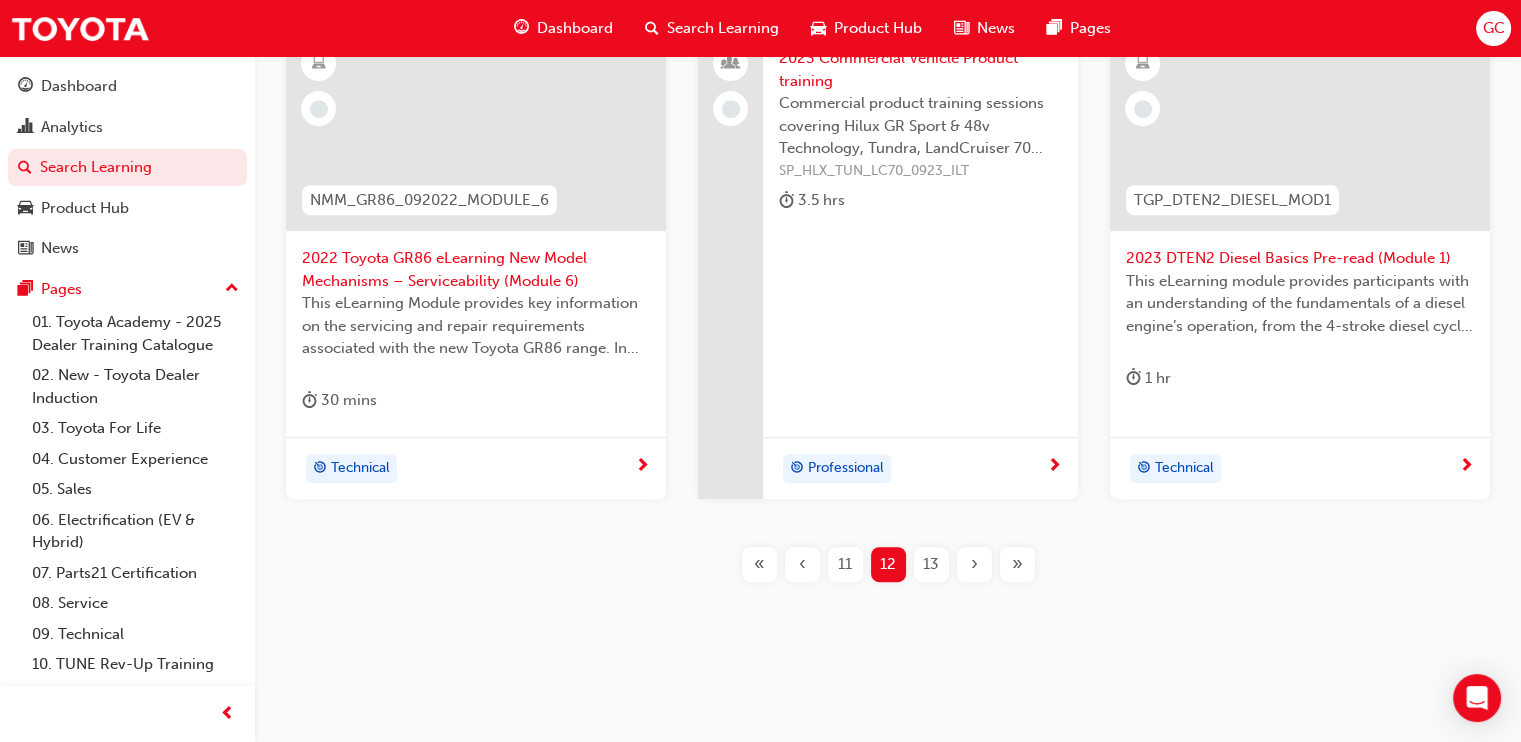 click on "›" at bounding box center [974, 564] 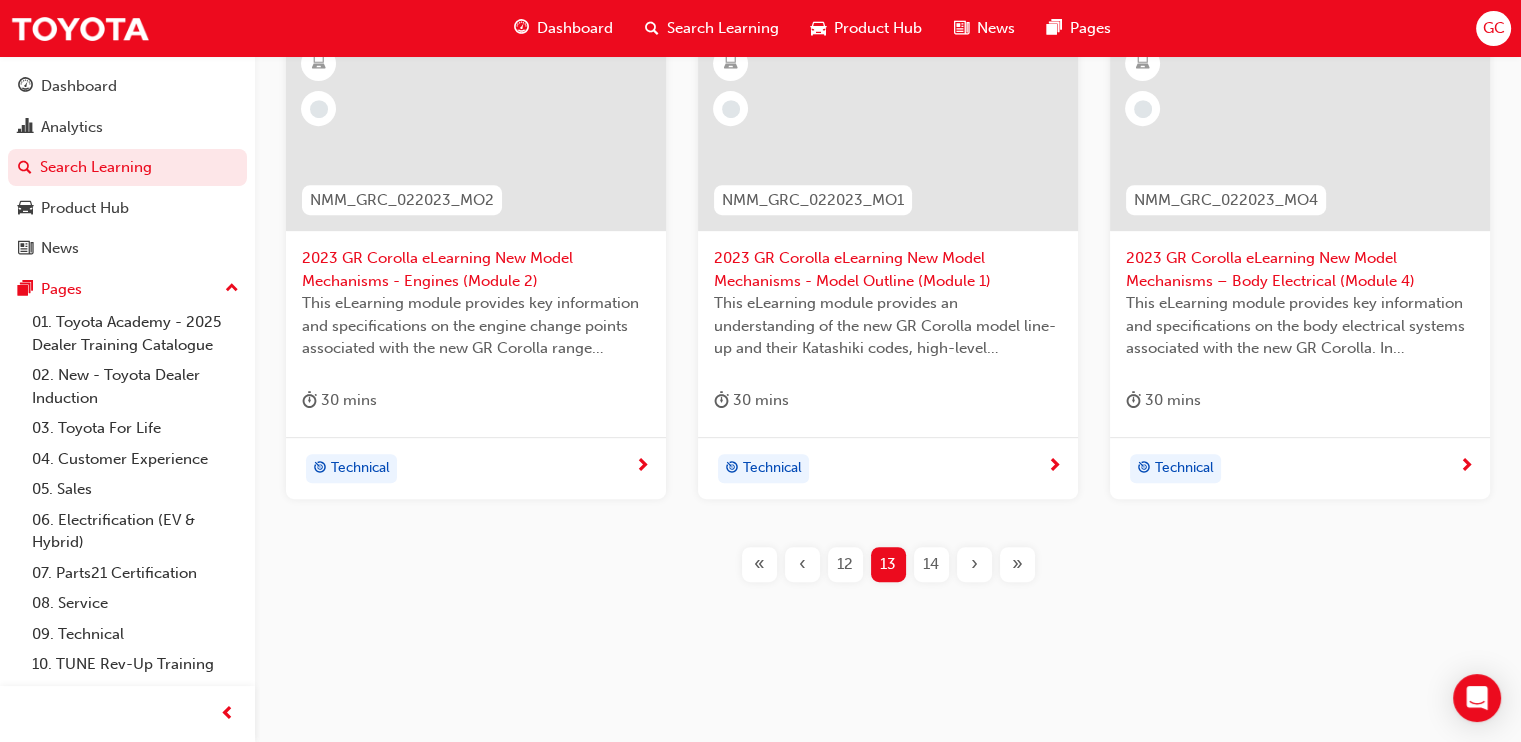 click on "›" at bounding box center (974, 564) 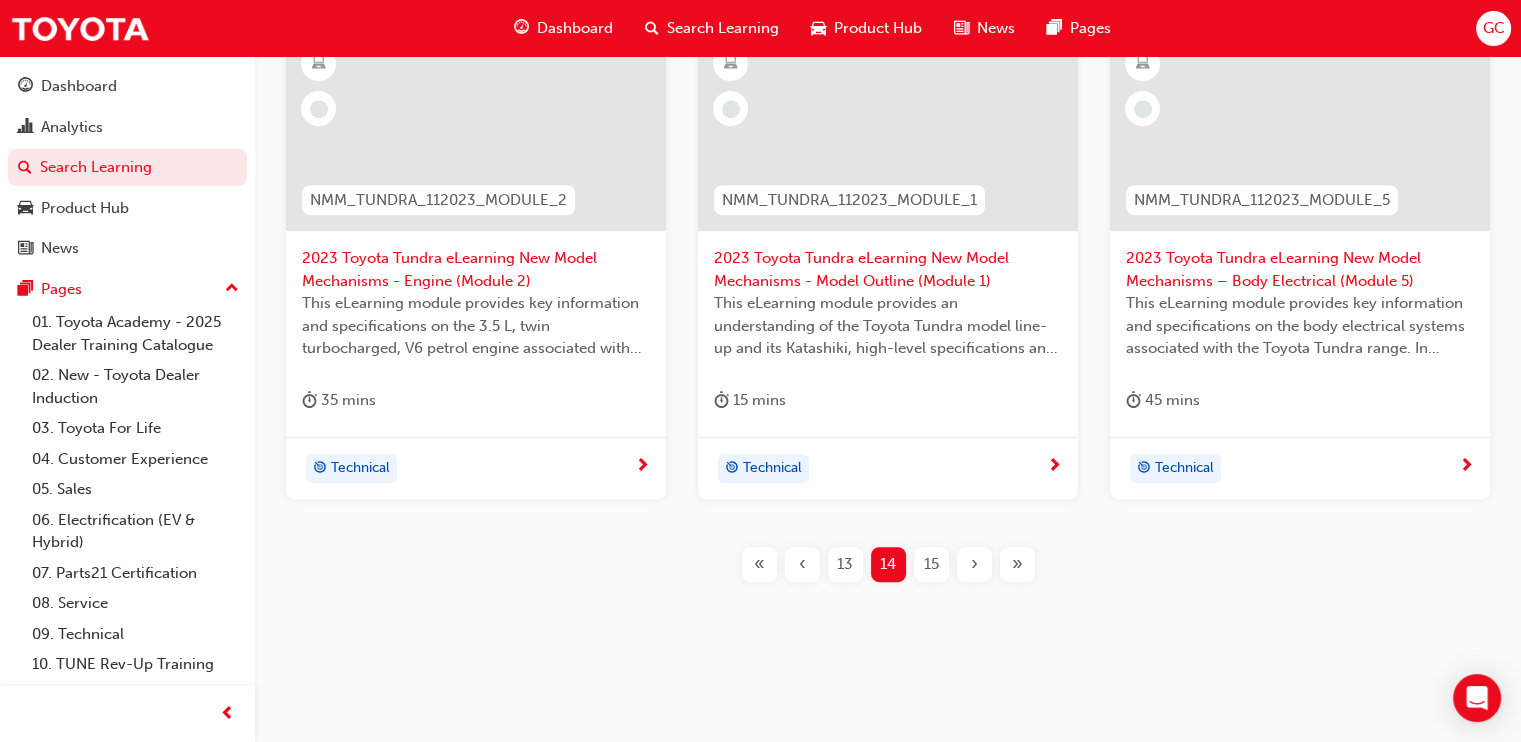 click on "›" at bounding box center [974, 564] 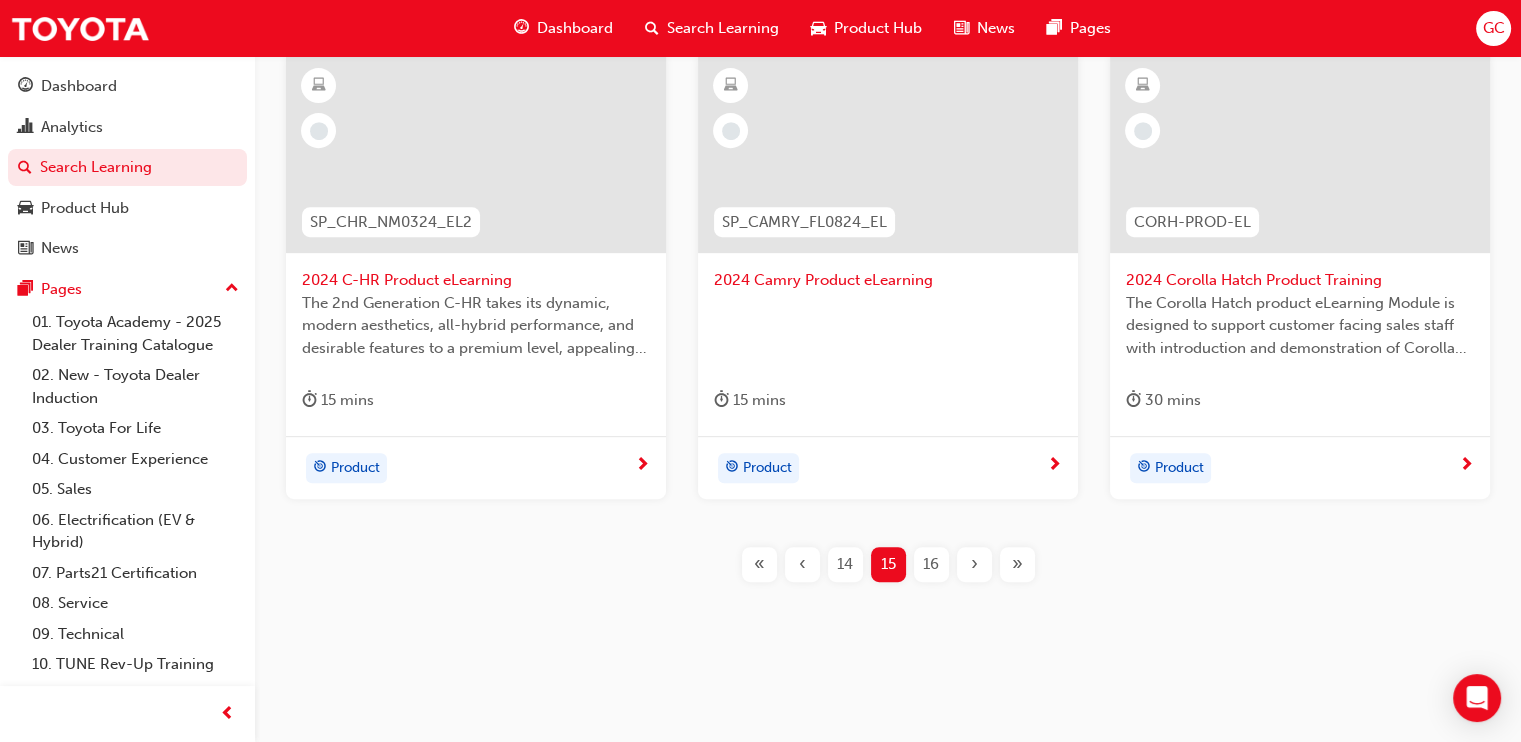 click on "›" at bounding box center [974, 564] 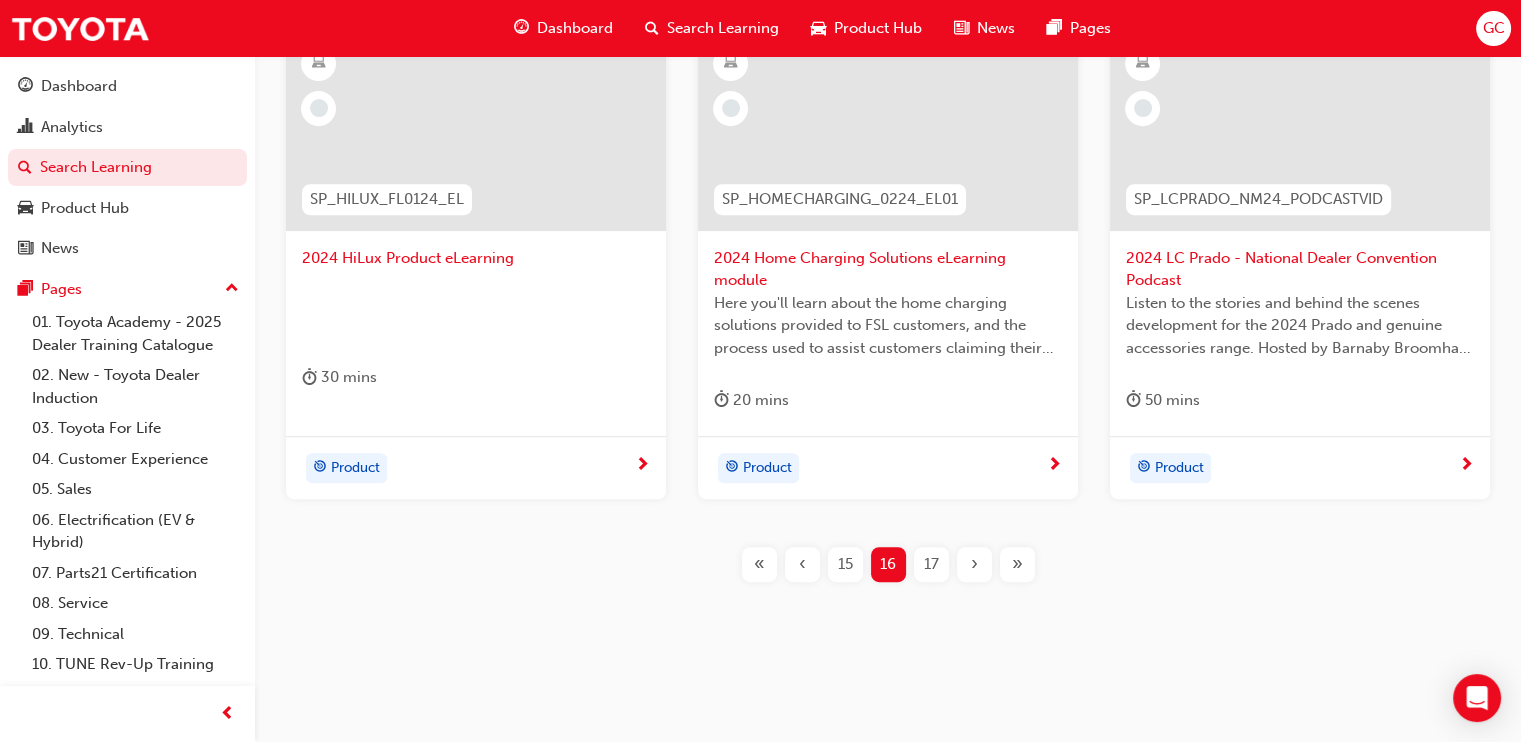 click on "›" at bounding box center [974, 564] 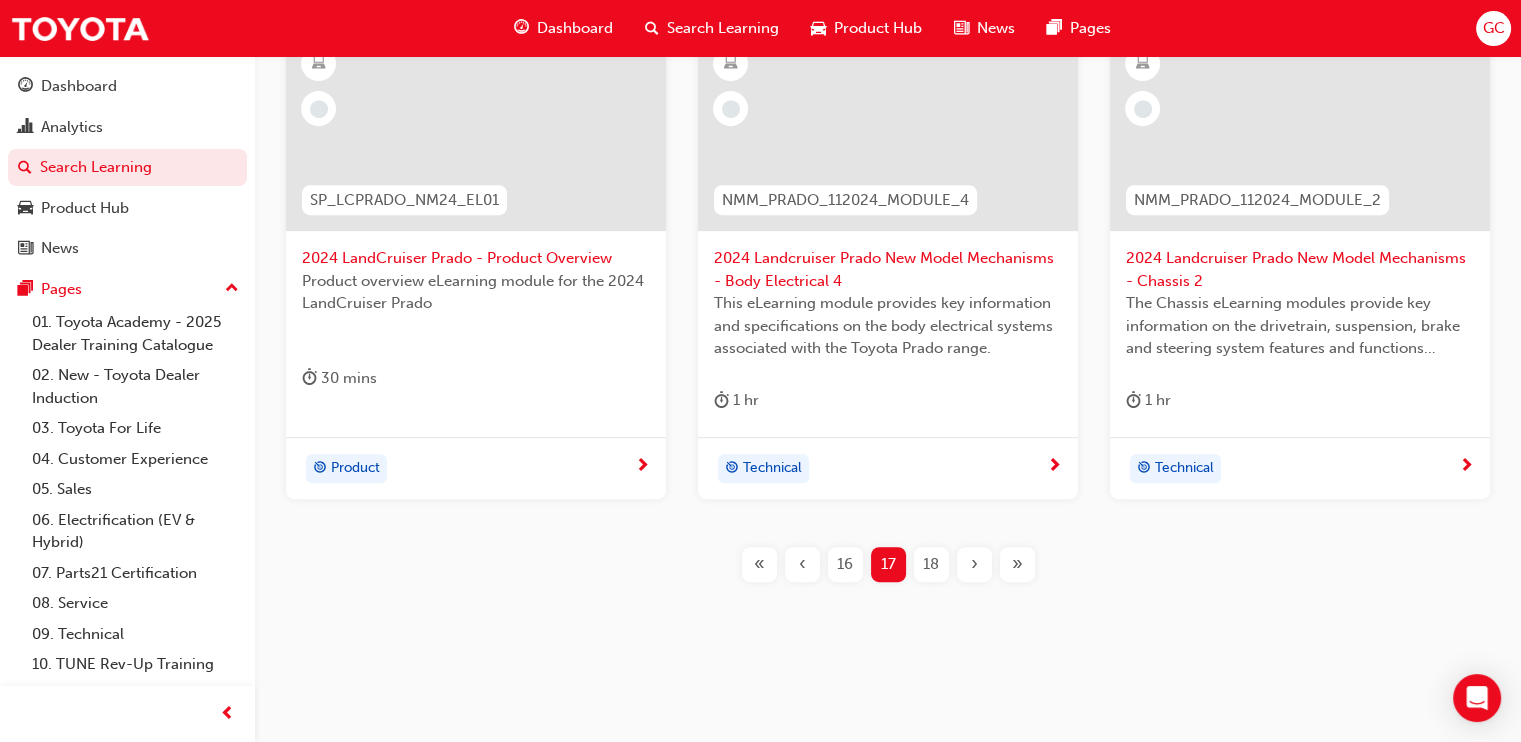 click on "›" at bounding box center (974, 564) 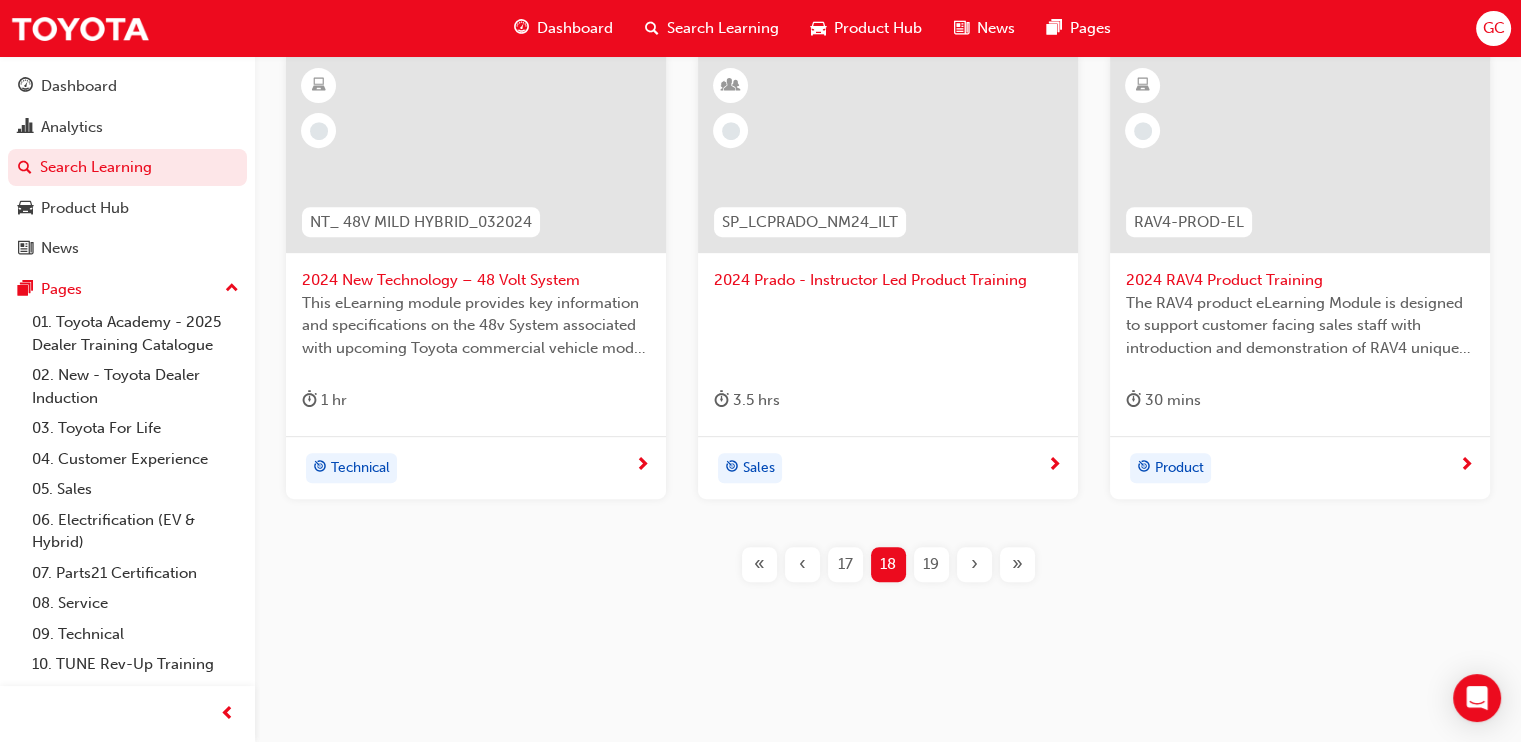 click on "›" at bounding box center [974, 564] 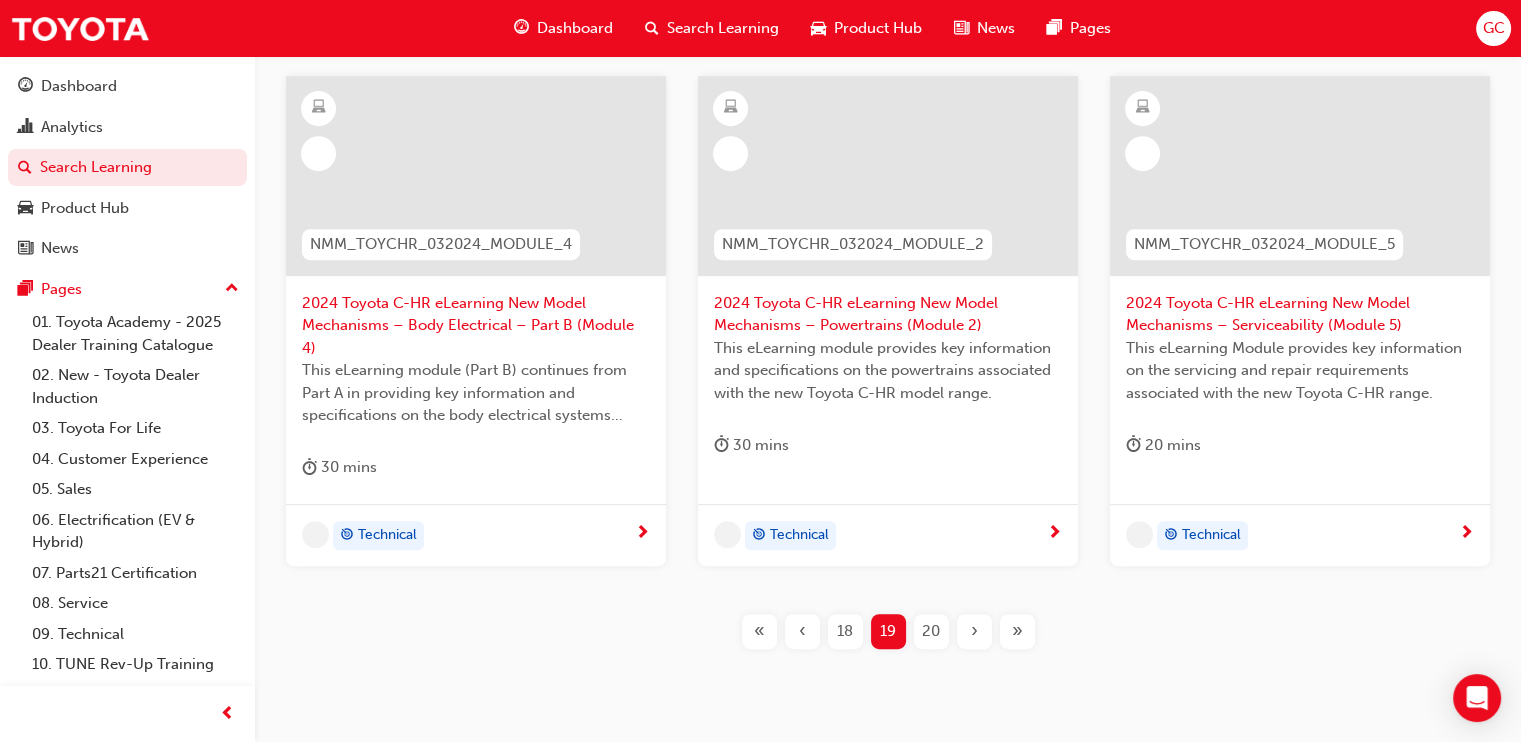 scroll, scrollTop: 1041, scrollLeft: 0, axis: vertical 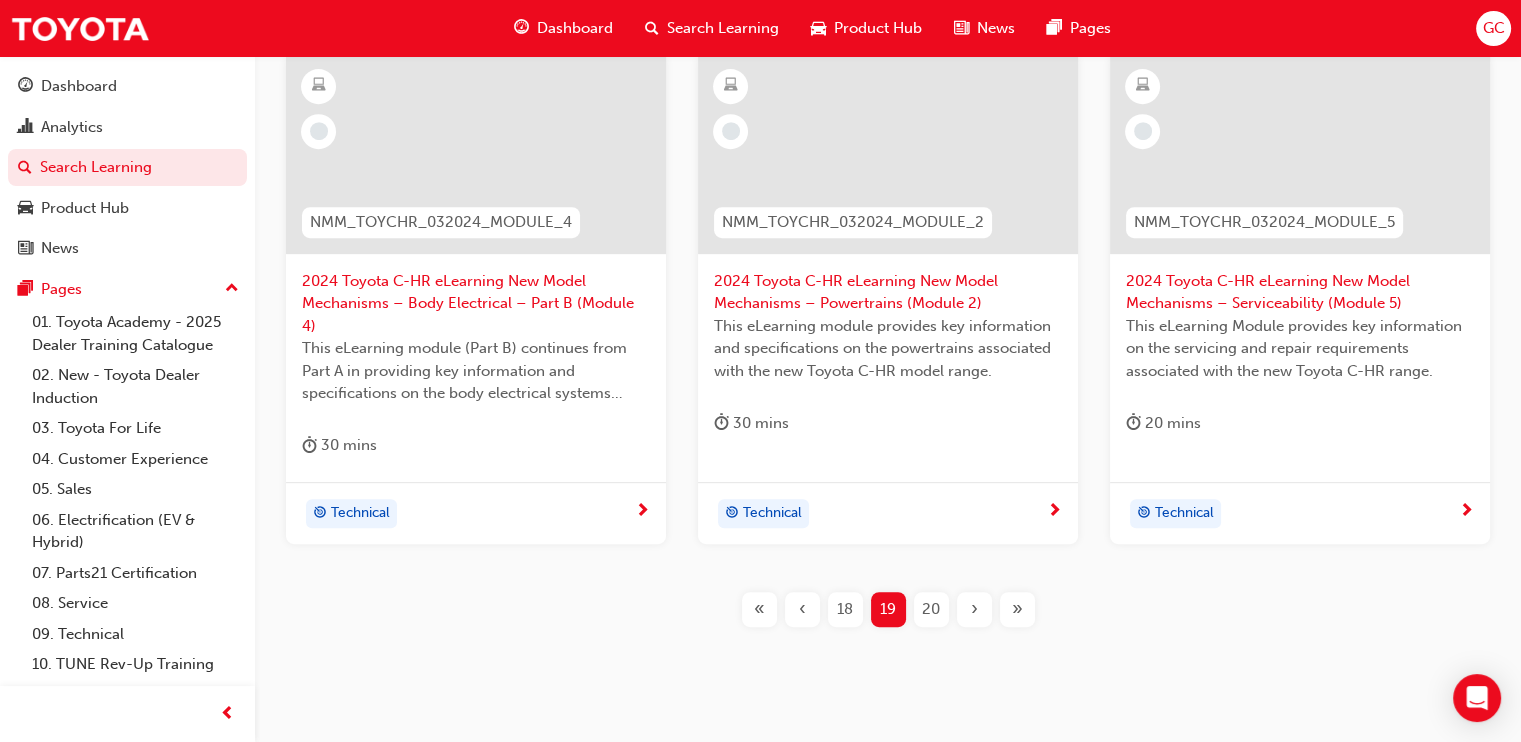 click on "›" at bounding box center [974, 609] 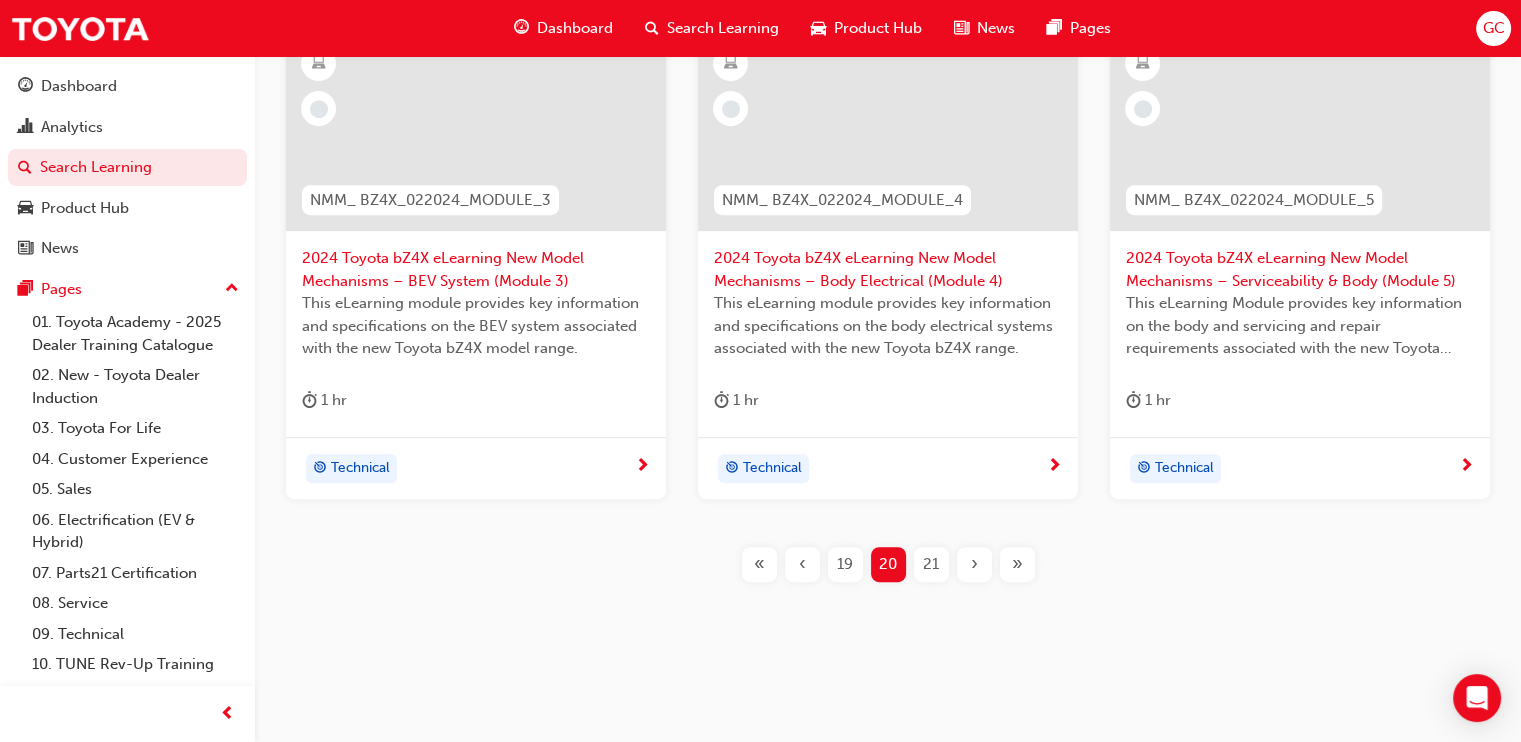 click on "›" at bounding box center (974, 564) 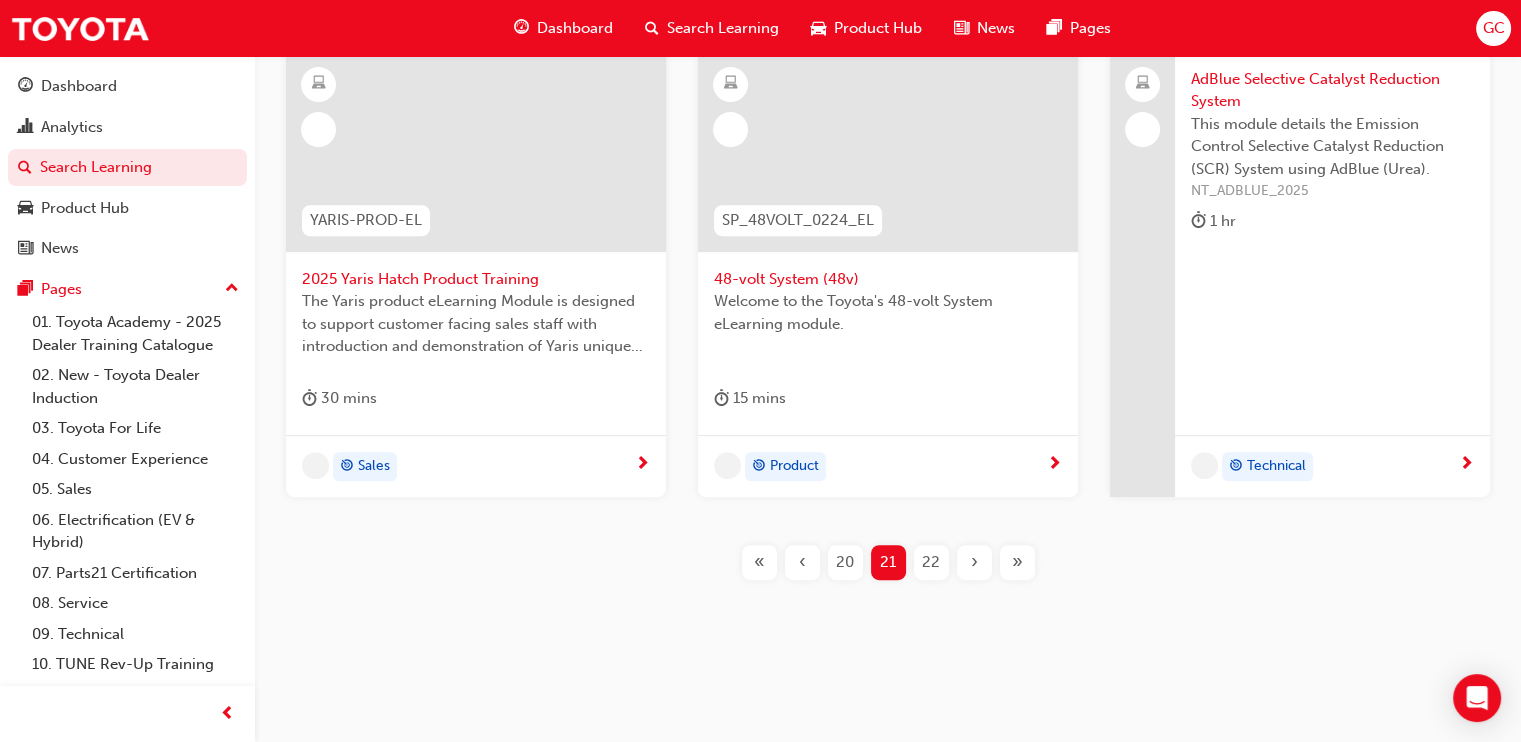 scroll, scrollTop: 996, scrollLeft: 0, axis: vertical 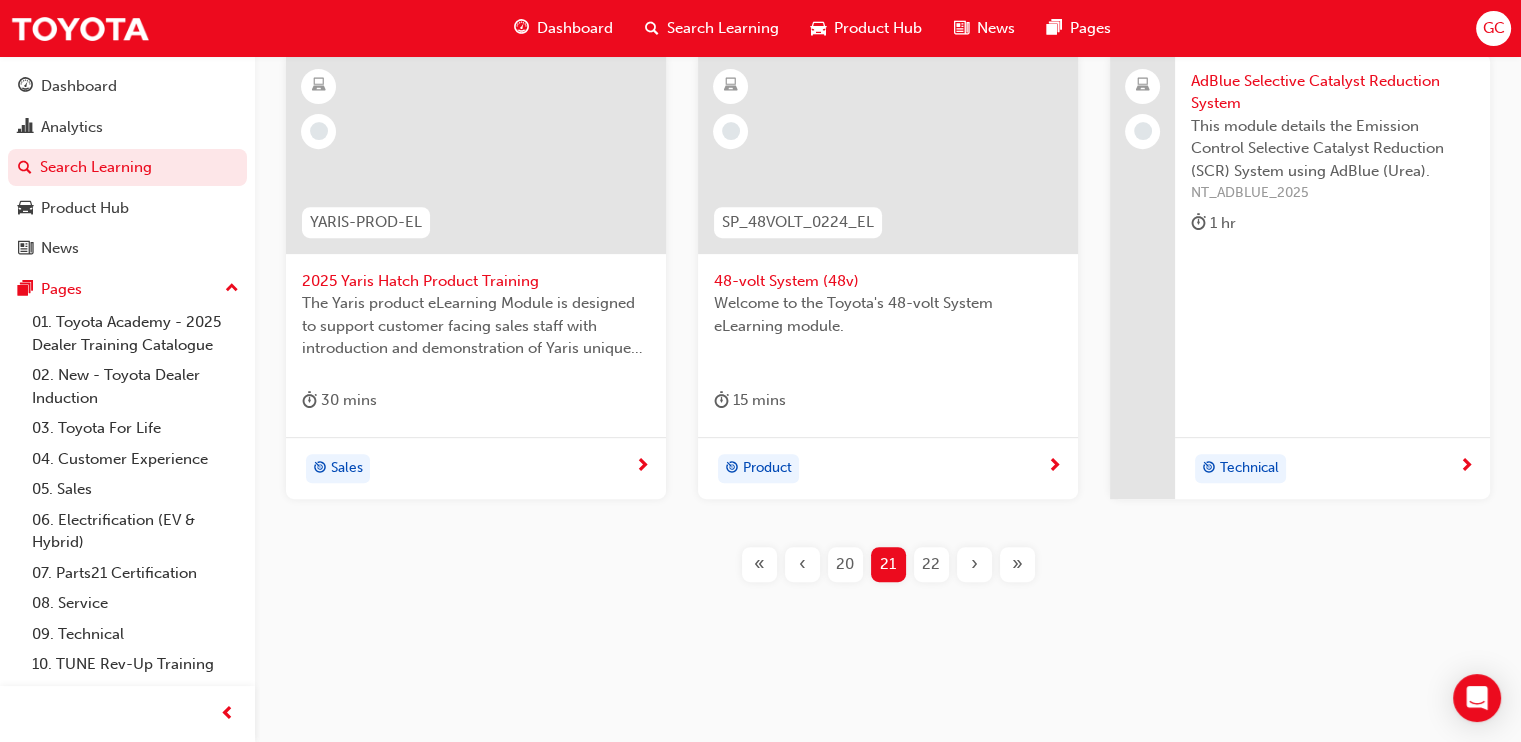 click on "›" at bounding box center [974, 564] 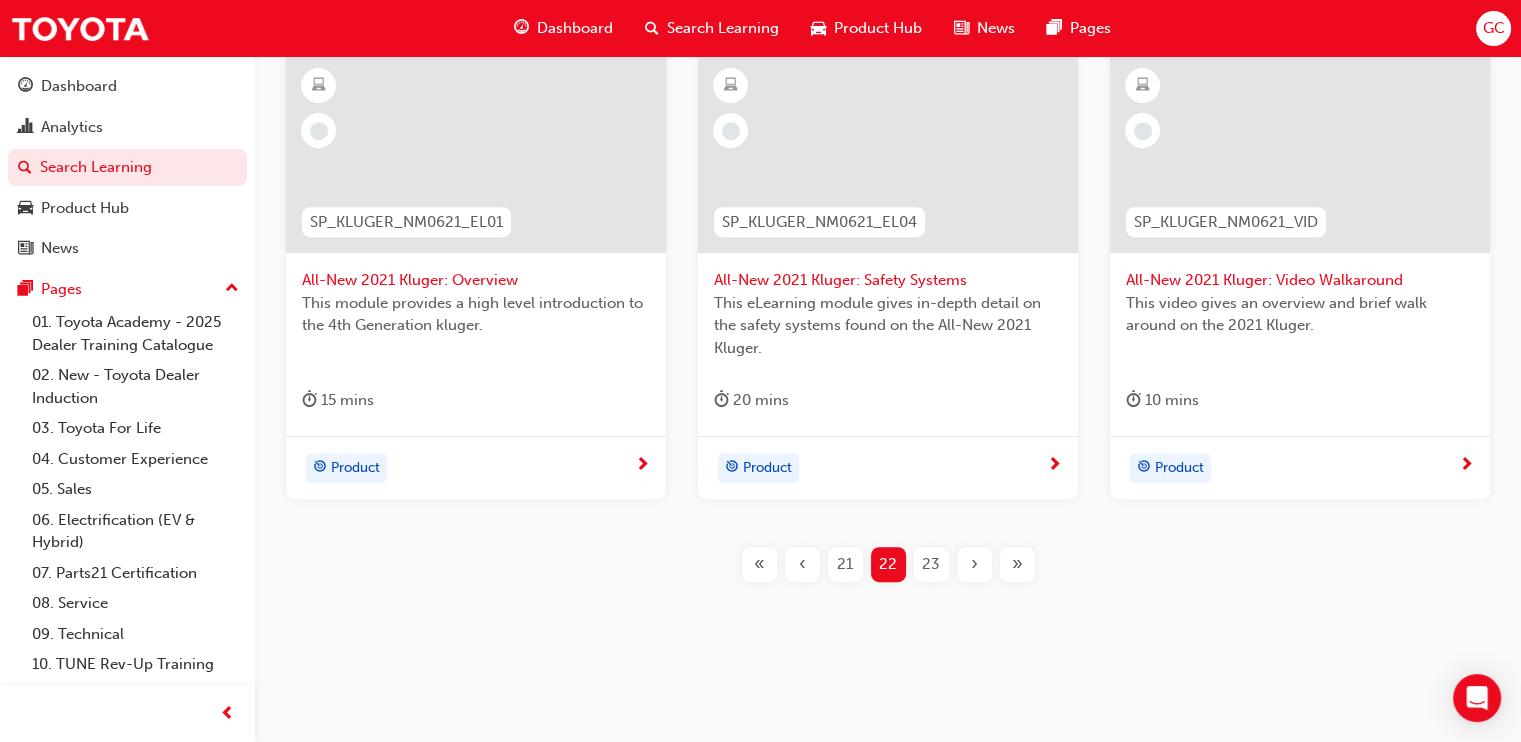 click on "›" at bounding box center [974, 564] 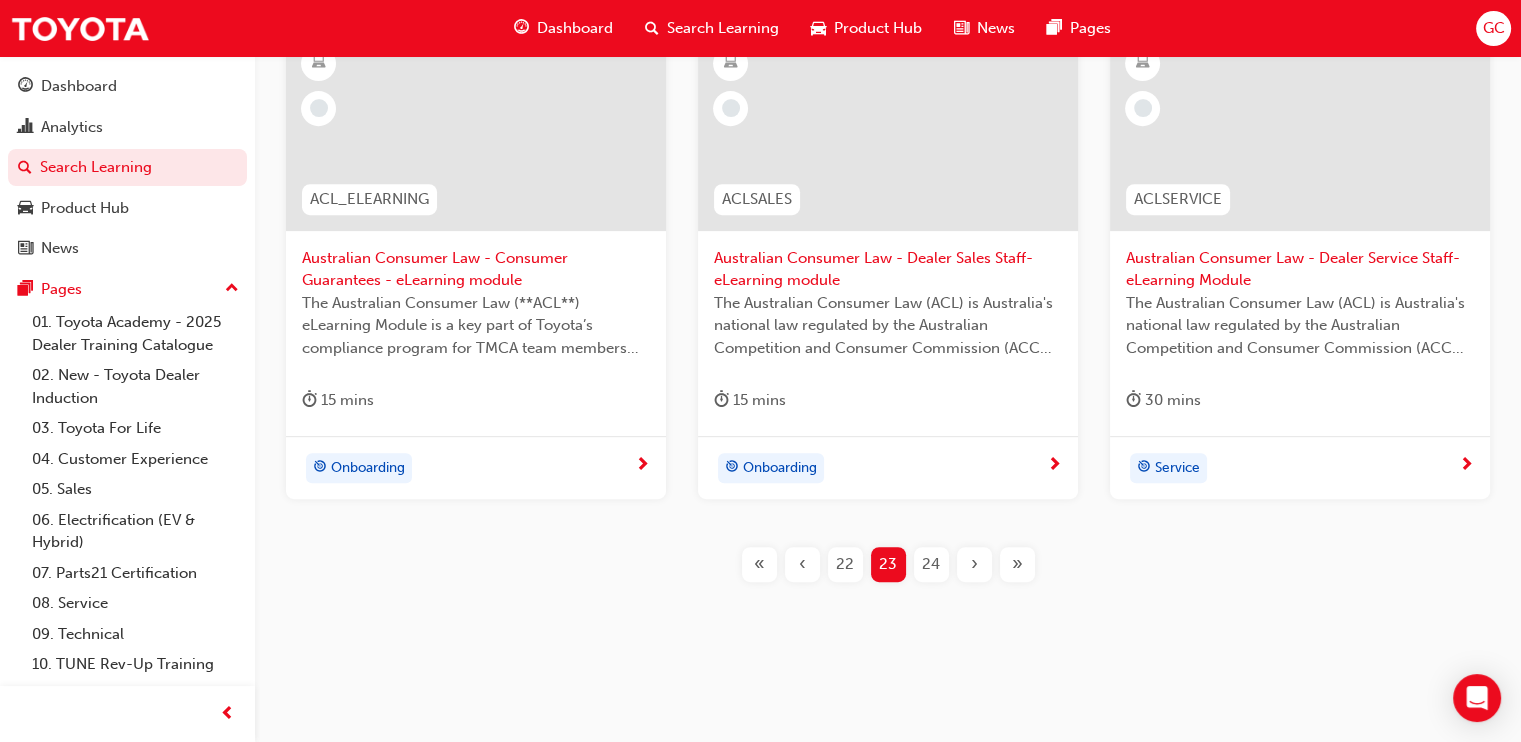 click on "›" at bounding box center (974, 564) 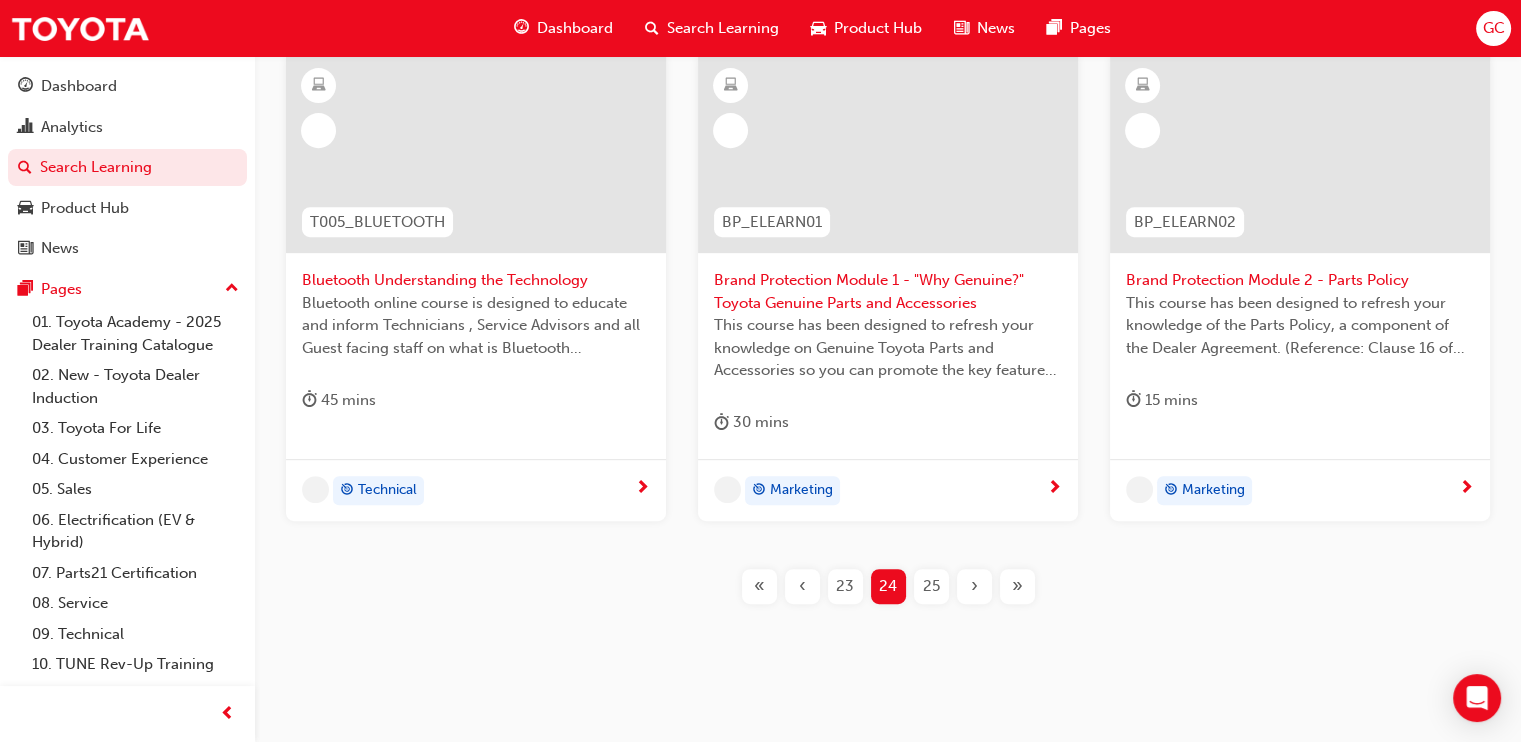 scroll, scrollTop: 1041, scrollLeft: 0, axis: vertical 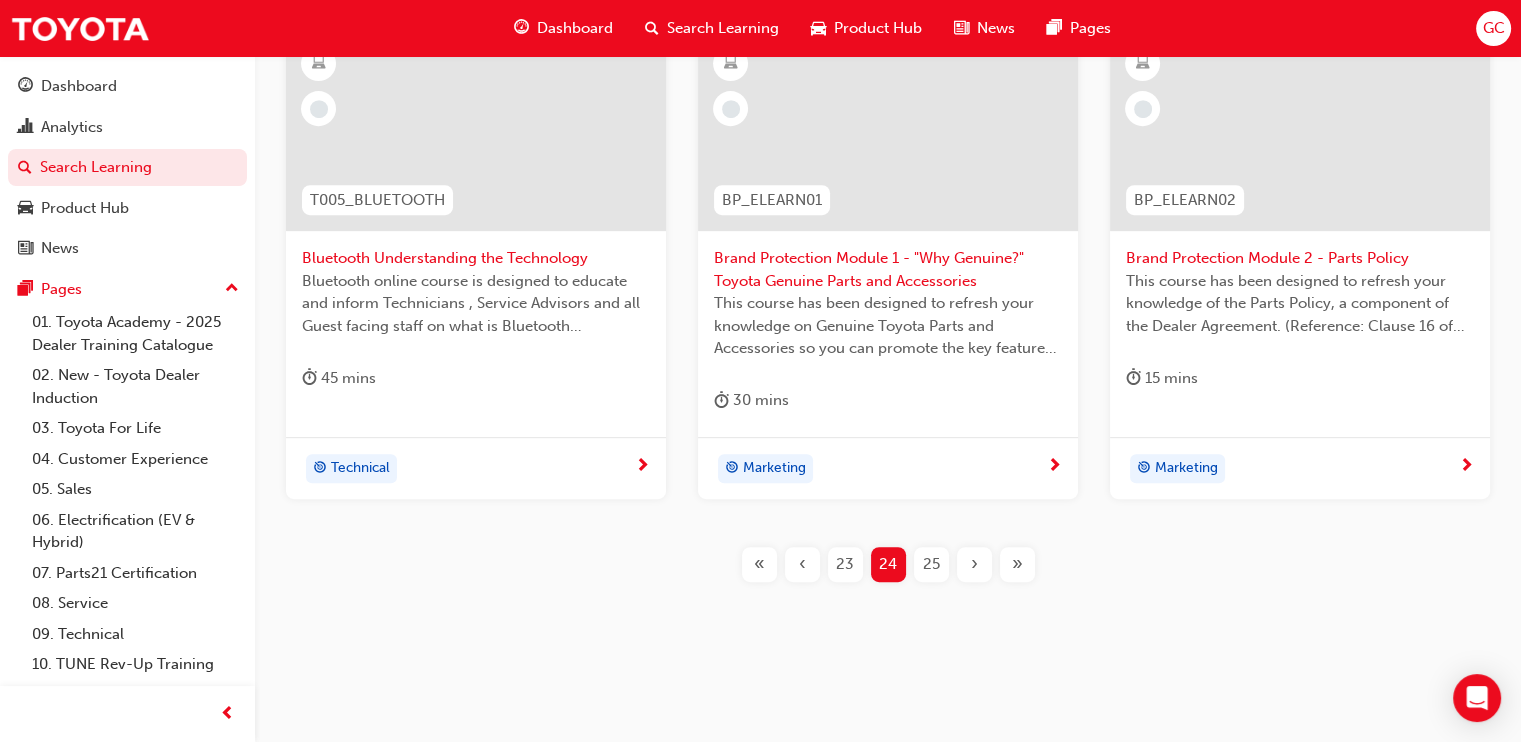 click on "›" at bounding box center [974, 564] 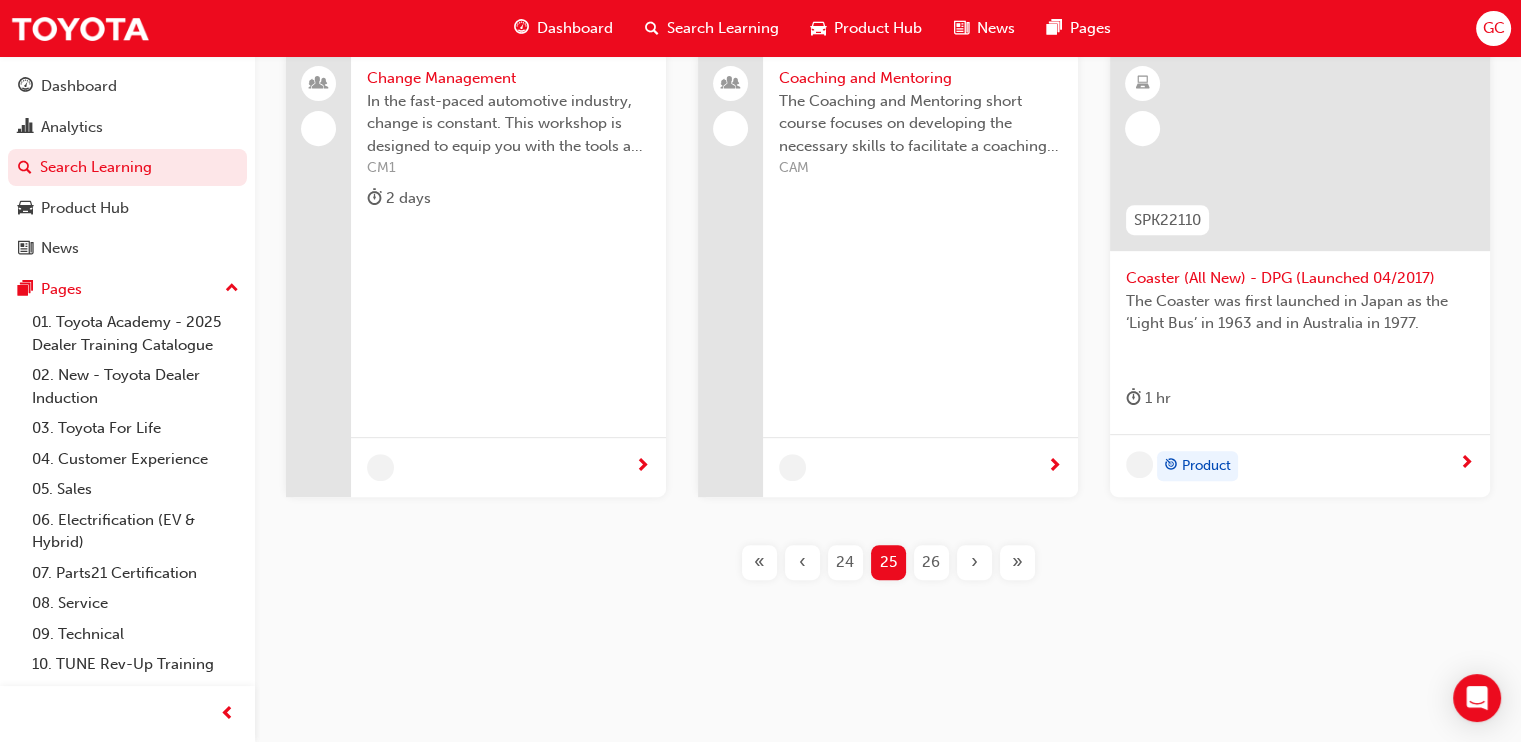 scroll, scrollTop: 1019, scrollLeft: 0, axis: vertical 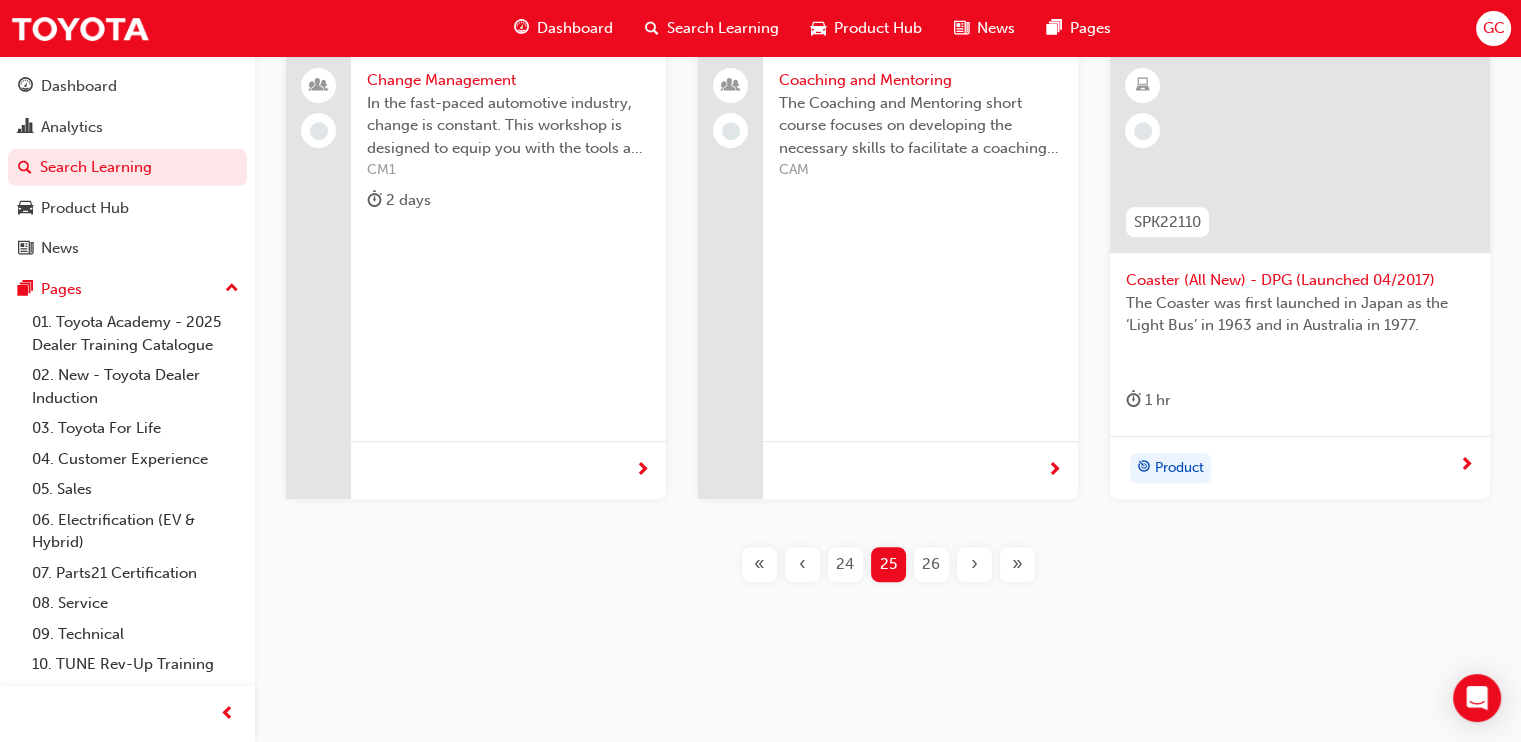 click on "›" at bounding box center (974, 564) 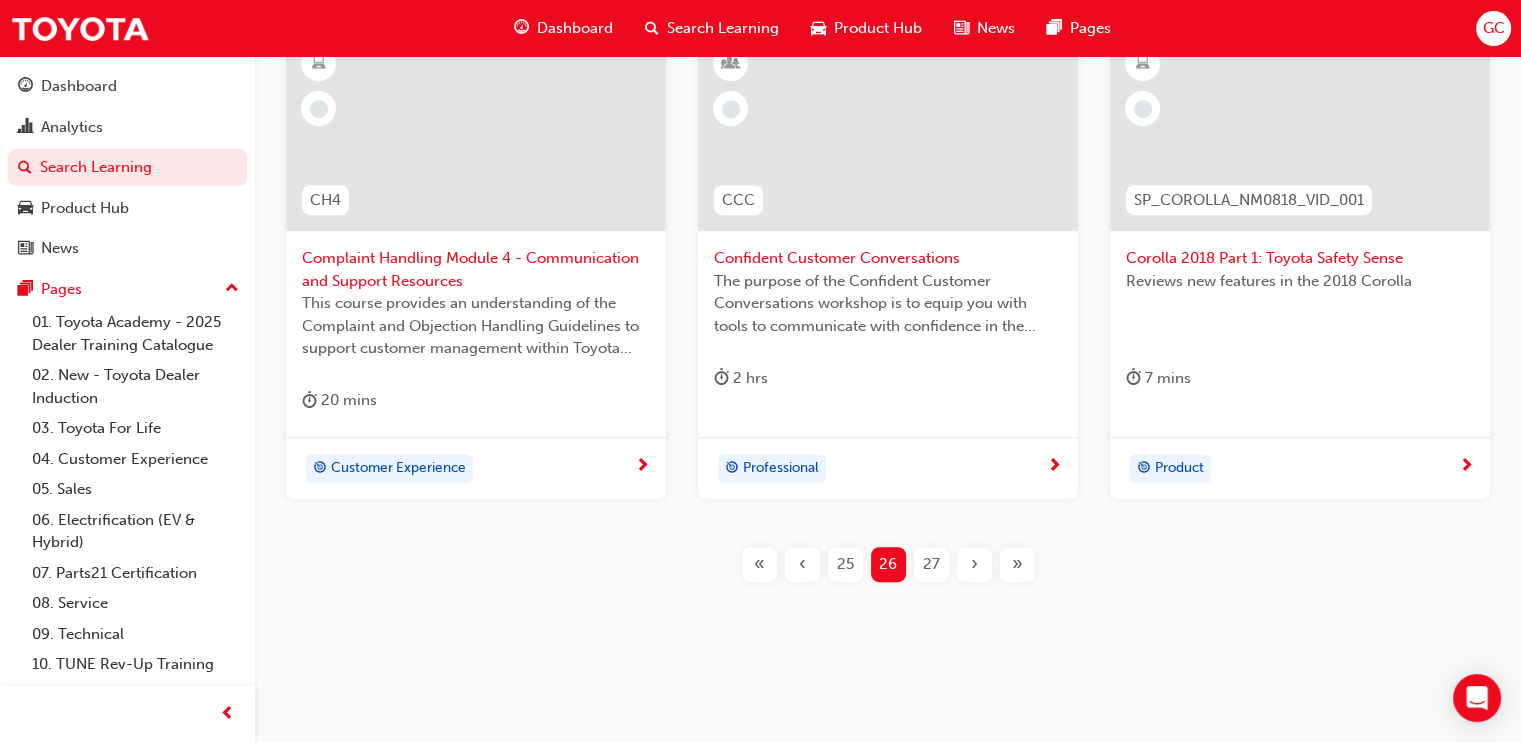 click on "›" at bounding box center (974, 564) 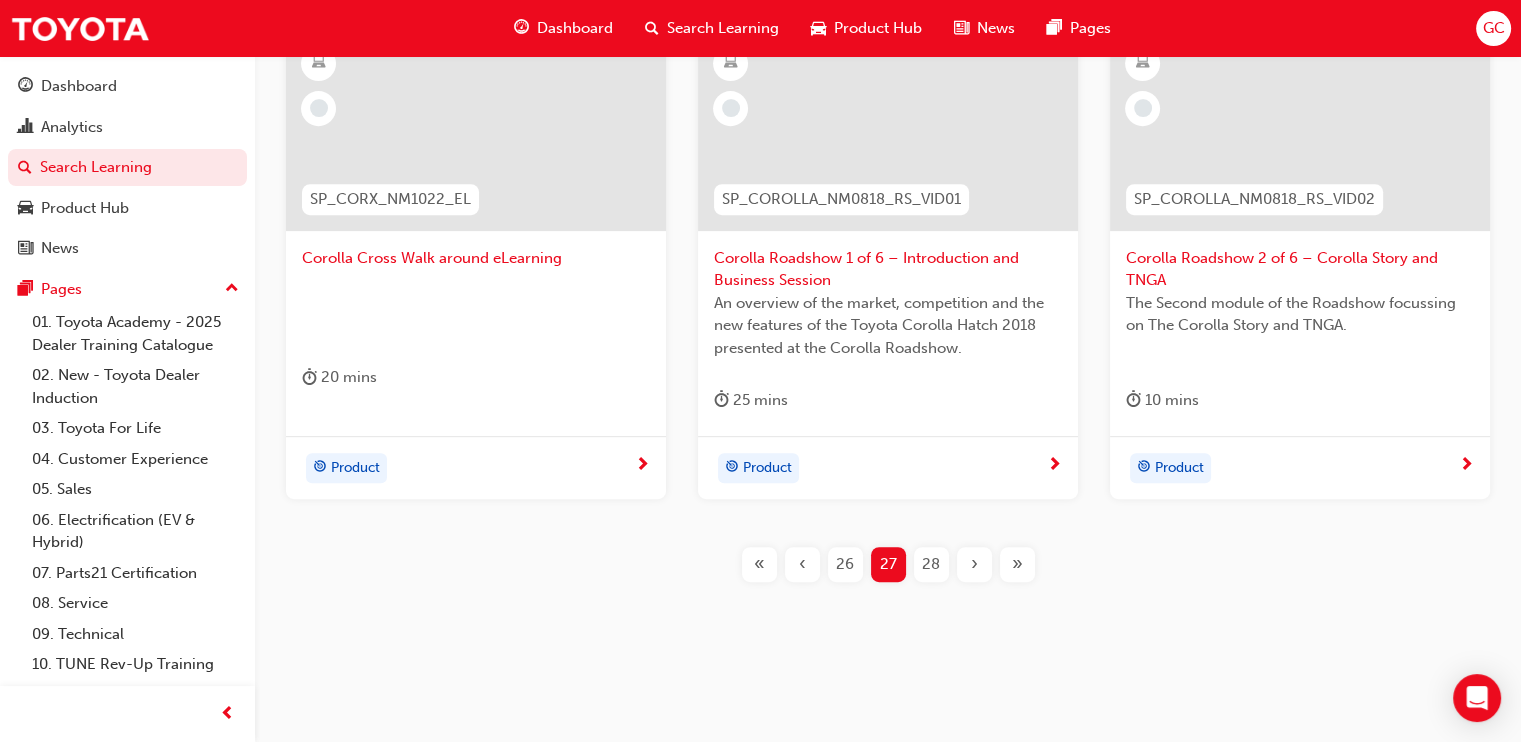 click on "›" at bounding box center [974, 564] 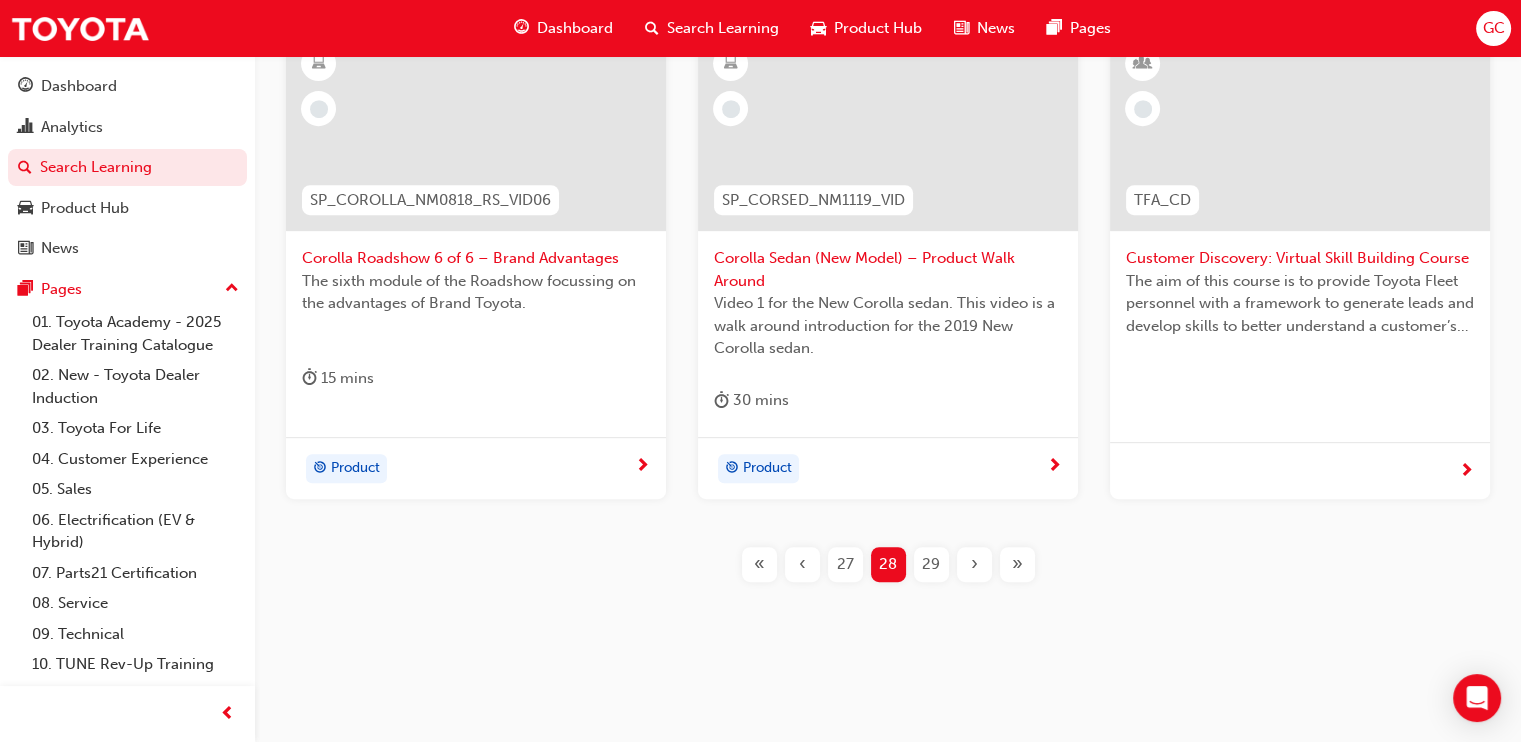 click on "›" at bounding box center [974, 564] 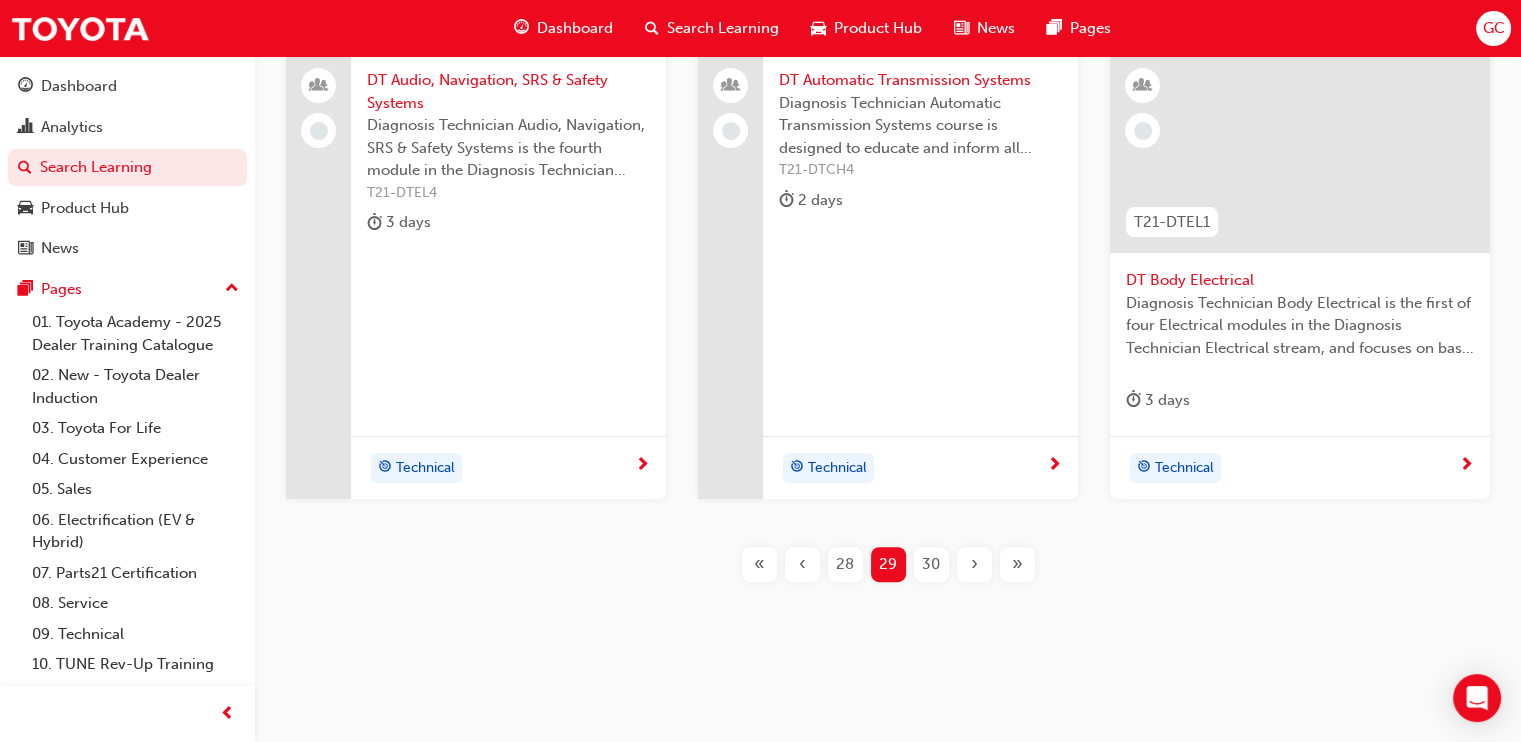 click on "DT Body Electrical" at bounding box center (1300, 280) 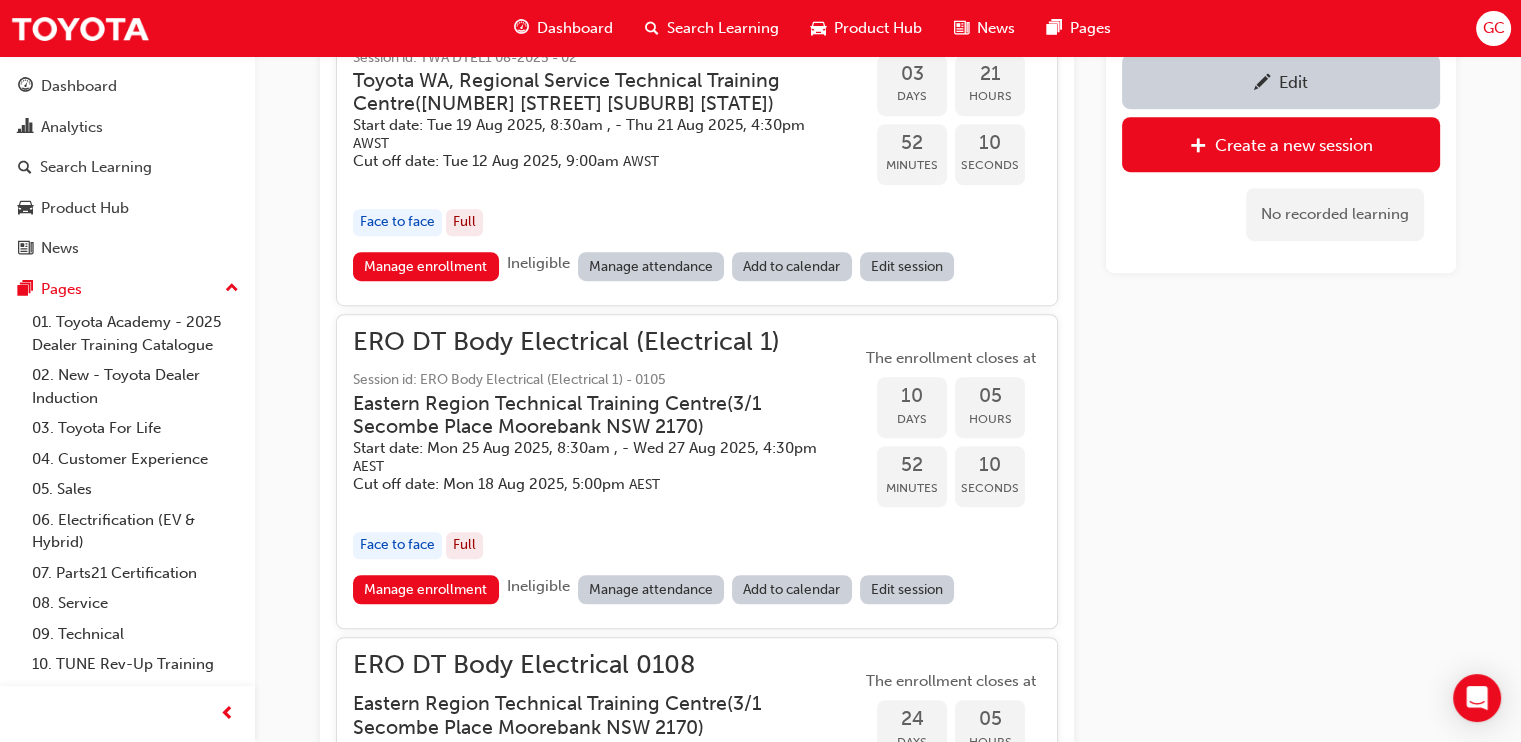 scroll, scrollTop: 1753, scrollLeft: 0, axis: vertical 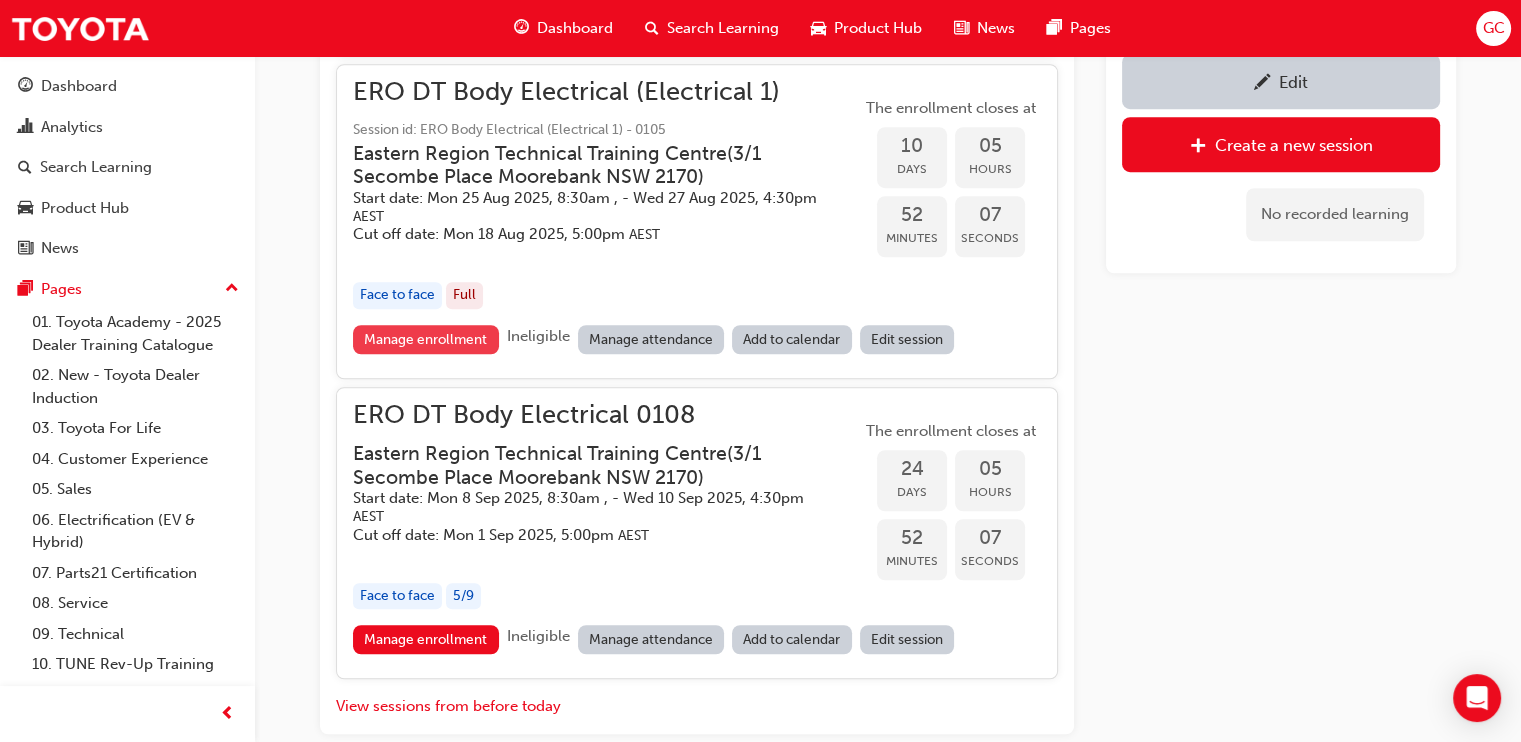 click on "Manage enrollment" at bounding box center (426, 339) 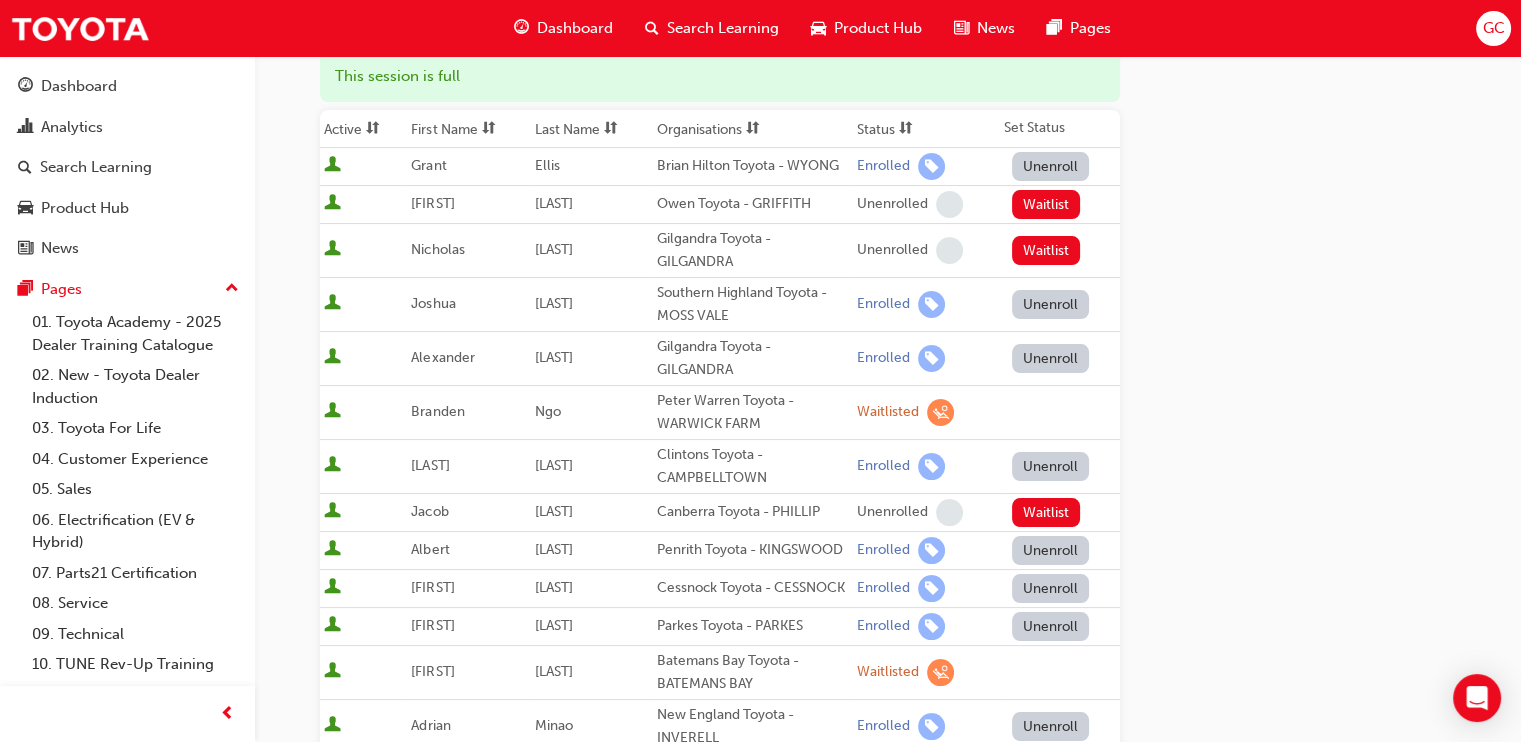 scroll, scrollTop: 249, scrollLeft: 0, axis: vertical 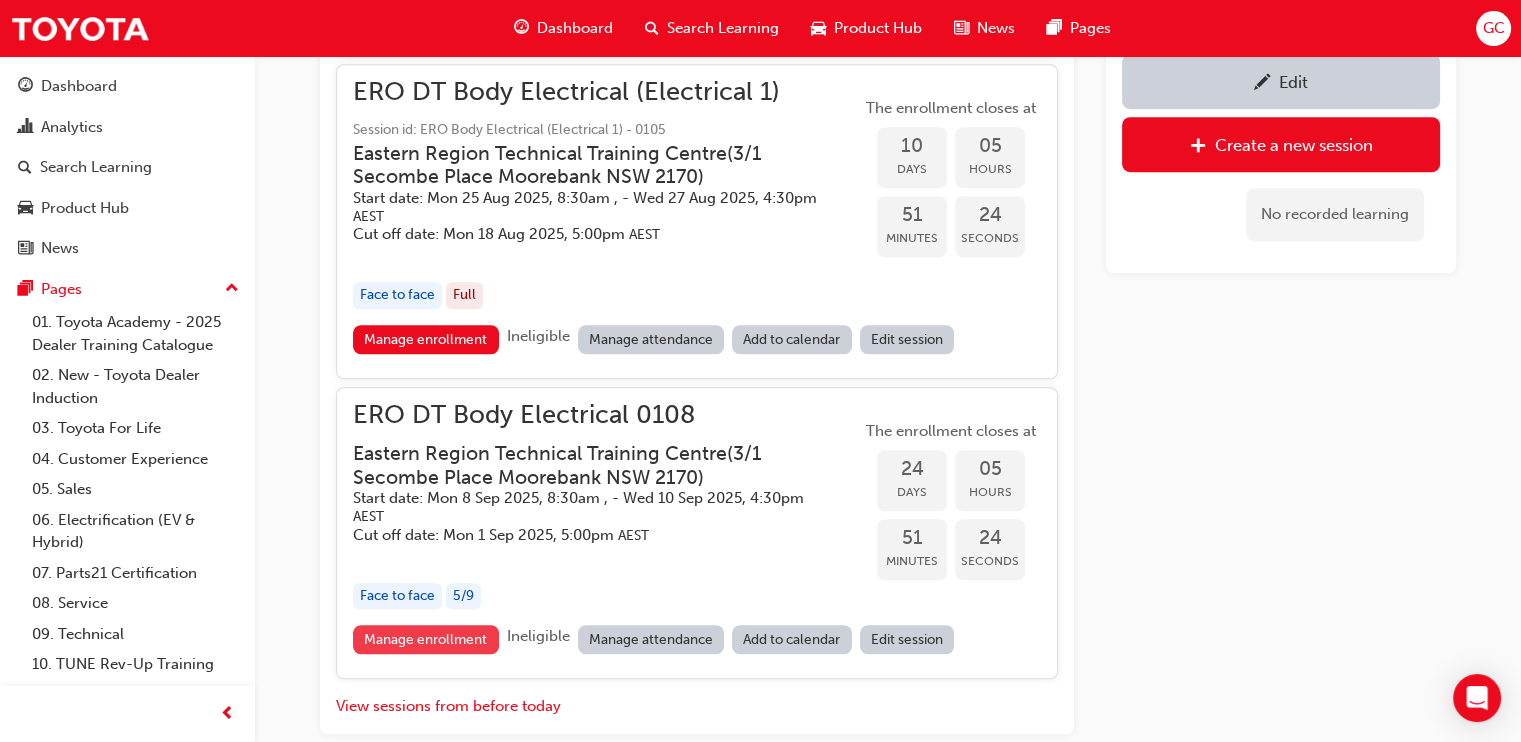 click on "Manage enrollment" at bounding box center (426, 639) 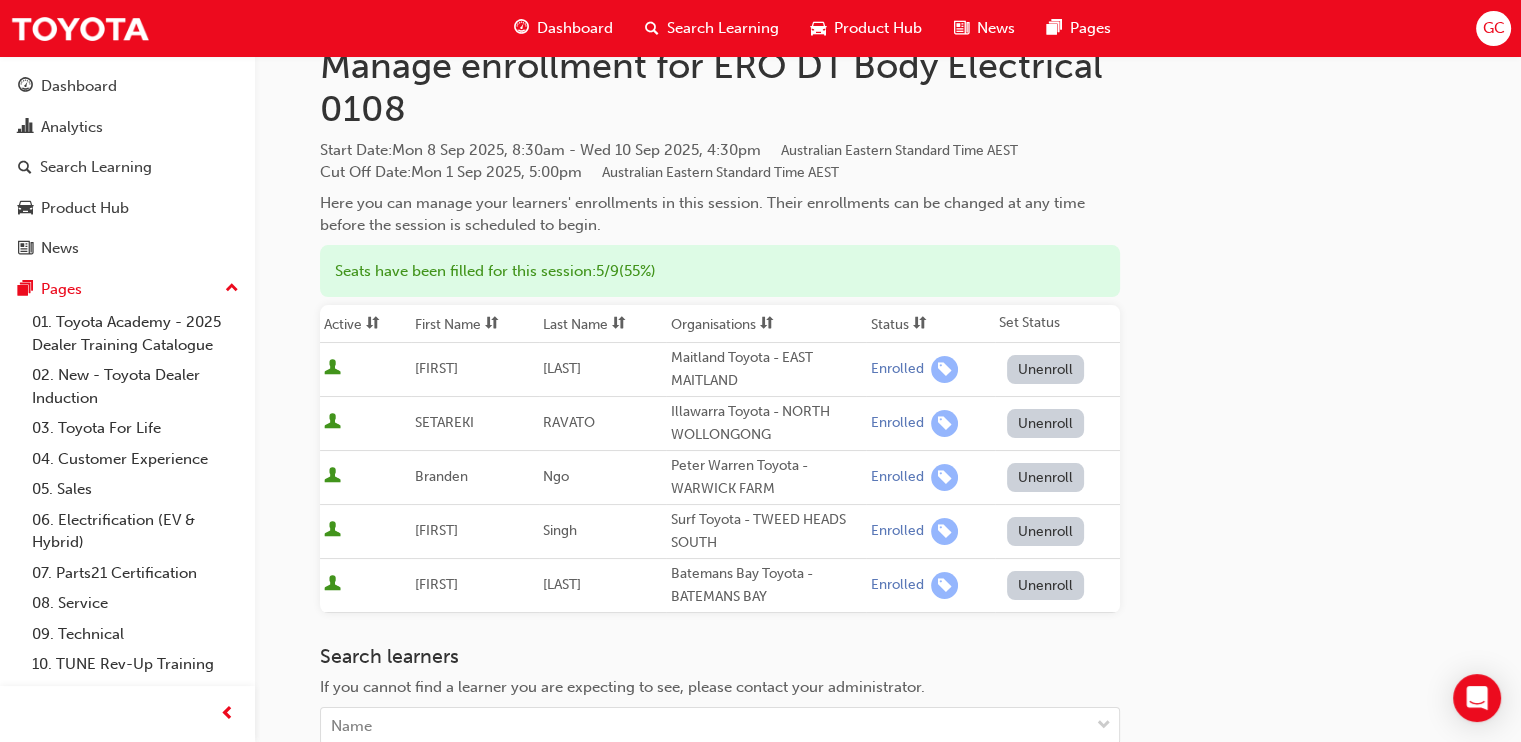 scroll, scrollTop: 0, scrollLeft: 0, axis: both 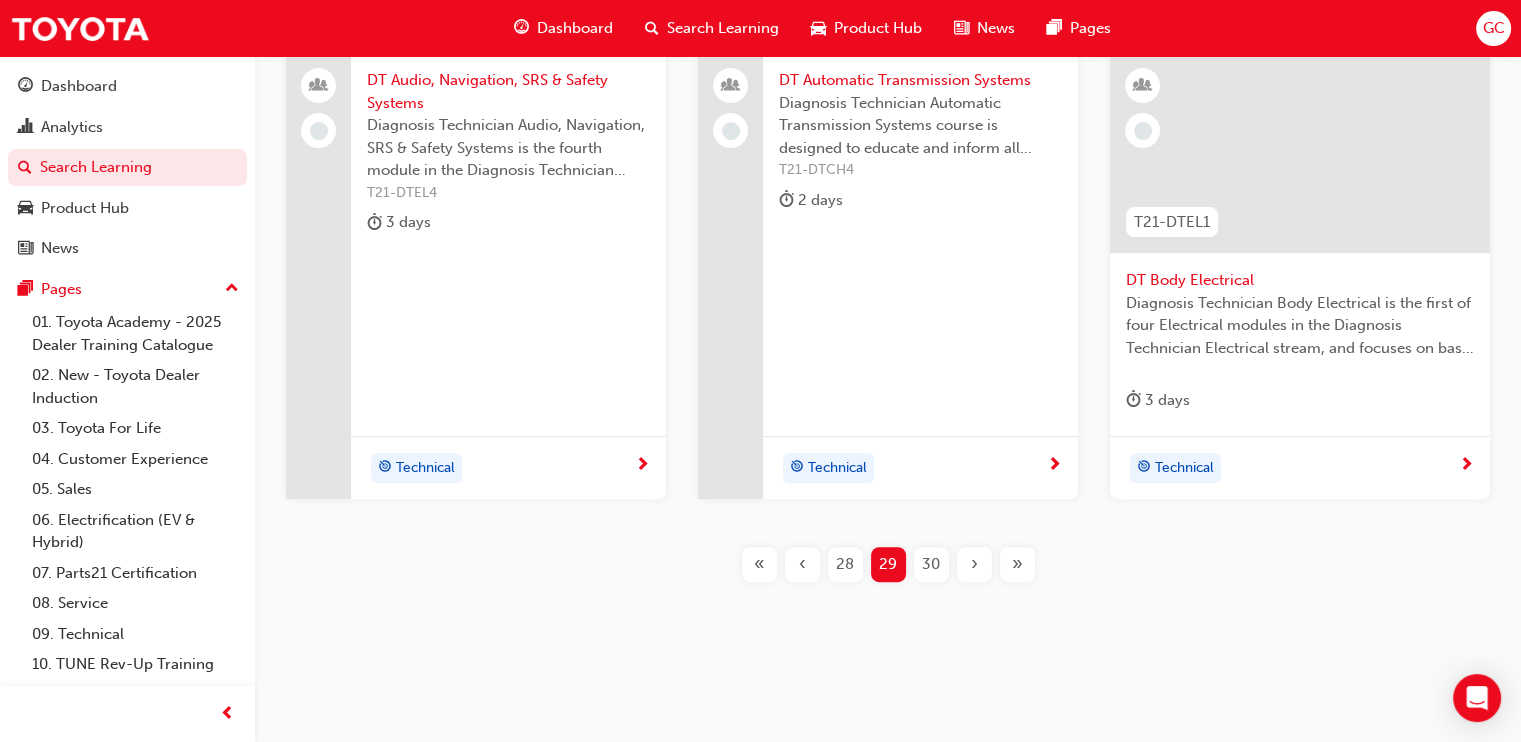click on "›" at bounding box center [974, 564] 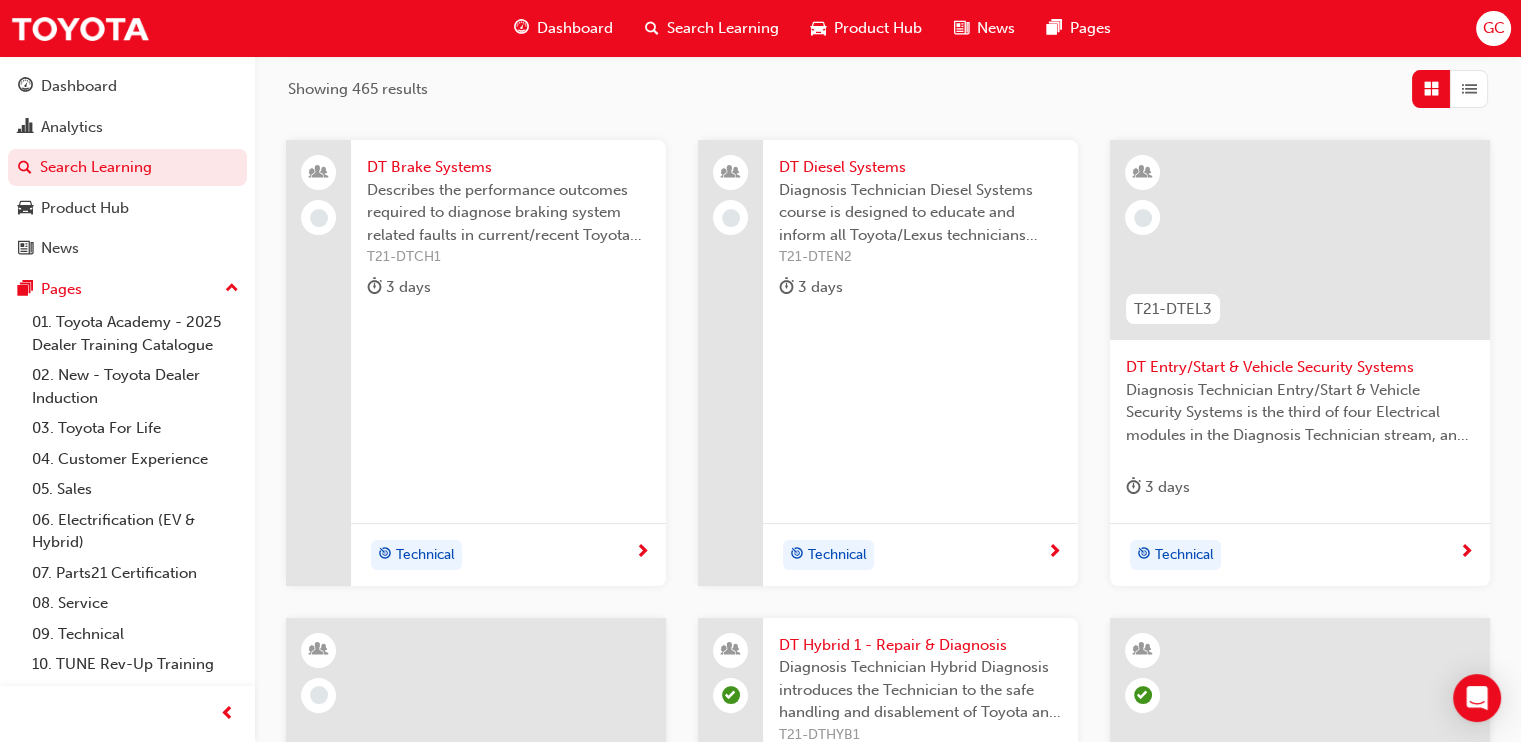 scroll, scrollTop: 319, scrollLeft: 0, axis: vertical 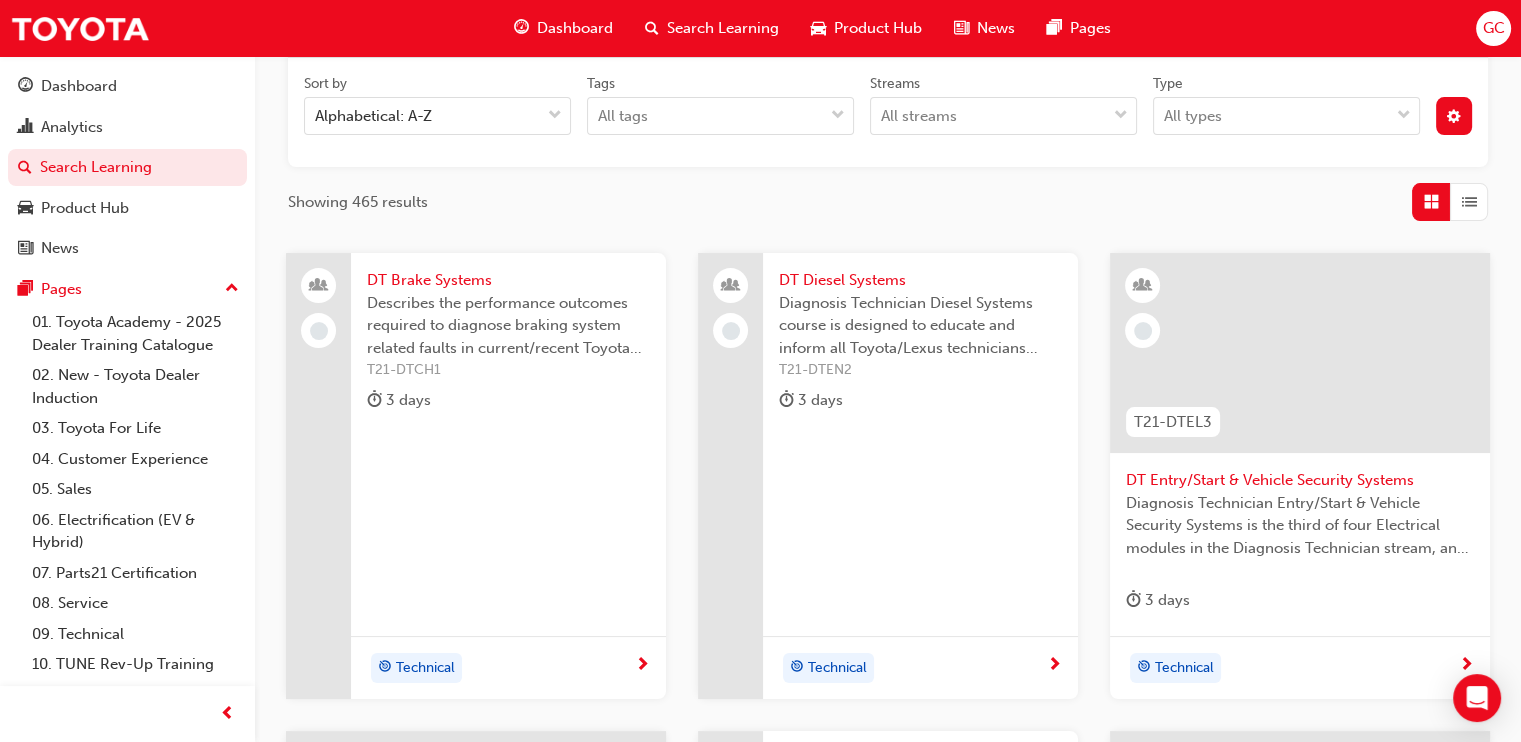 click on "DT Diesel Systems" at bounding box center (920, 280) 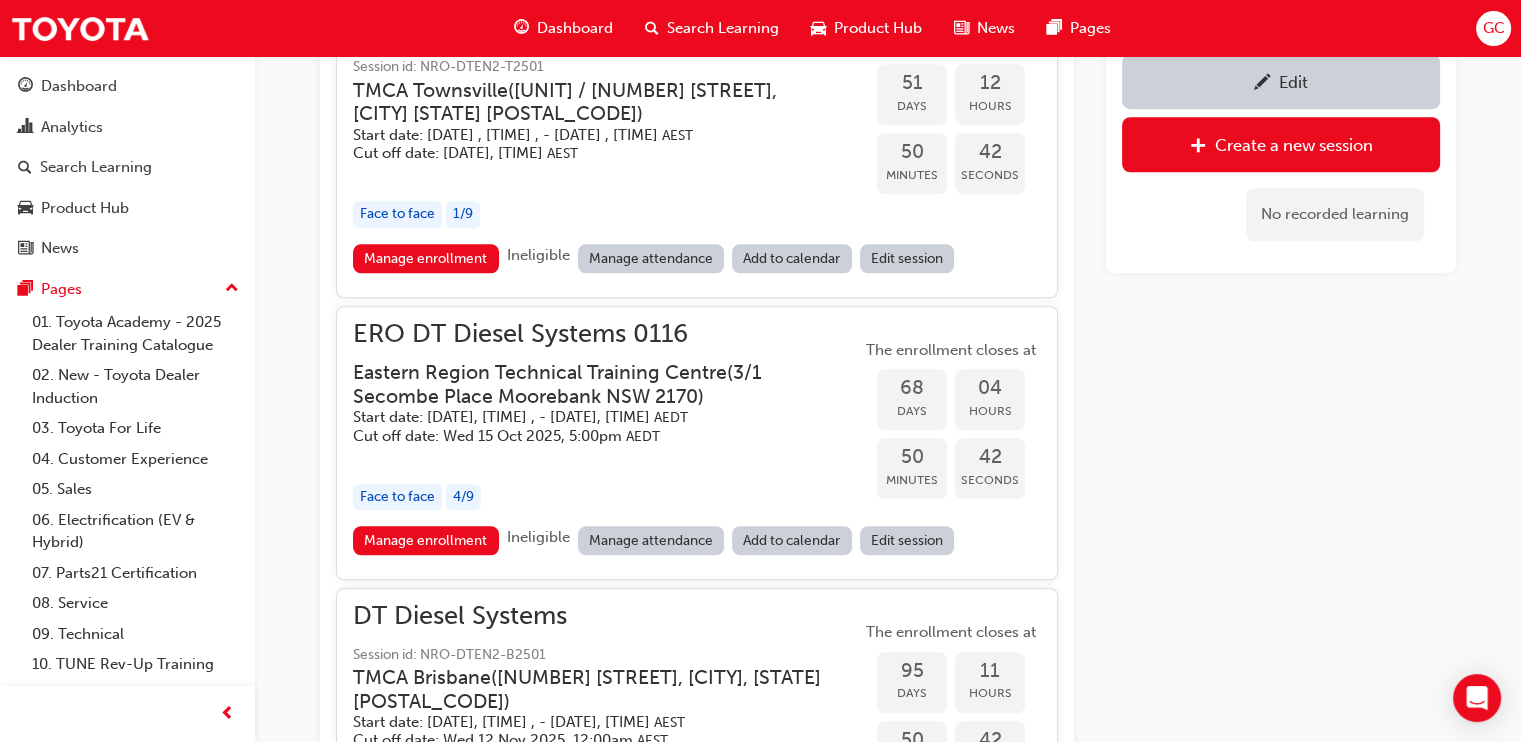 scroll, scrollTop: 2027, scrollLeft: 0, axis: vertical 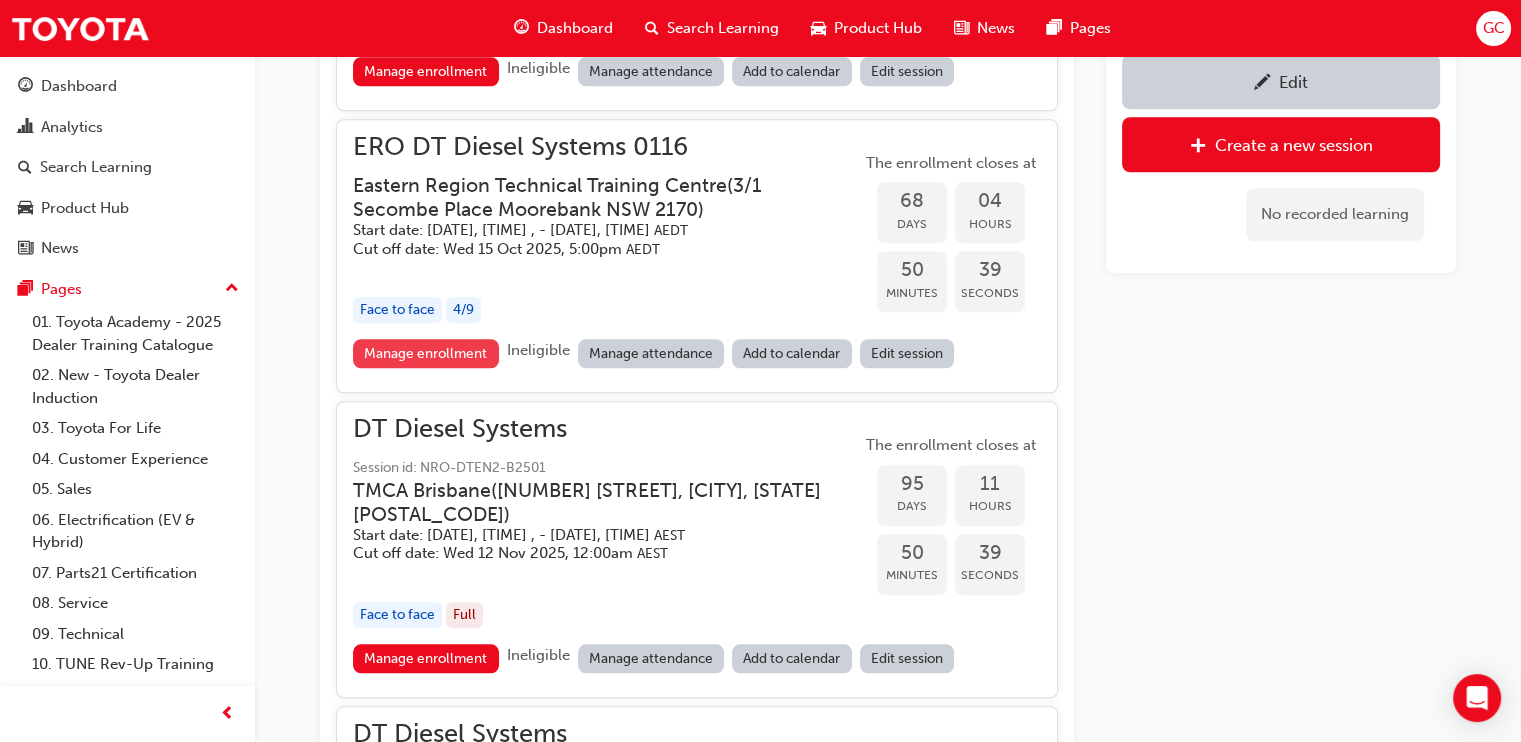 click on "Manage enrollment" at bounding box center (426, 353) 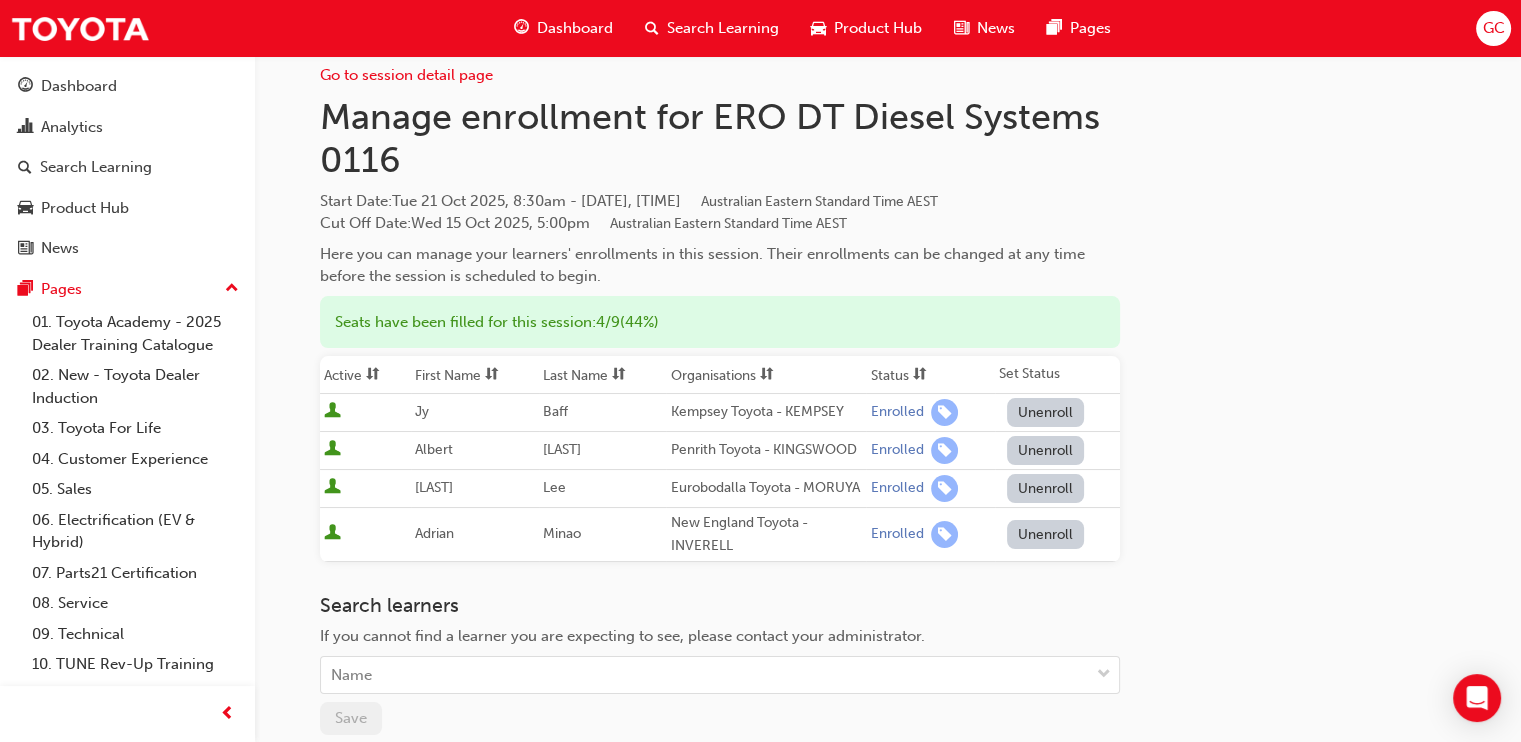 scroll, scrollTop: 0, scrollLeft: 0, axis: both 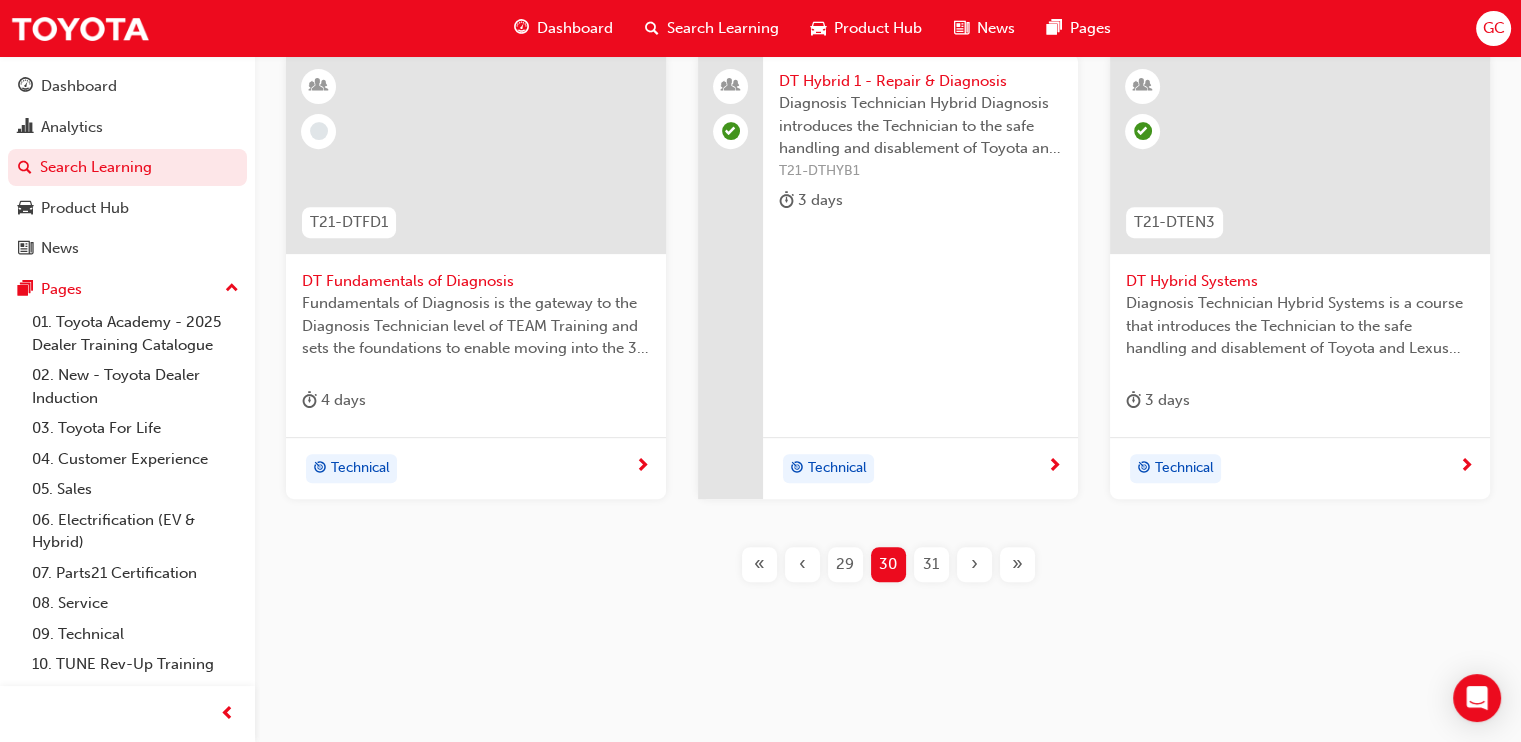 click on "‹" at bounding box center (802, 564) 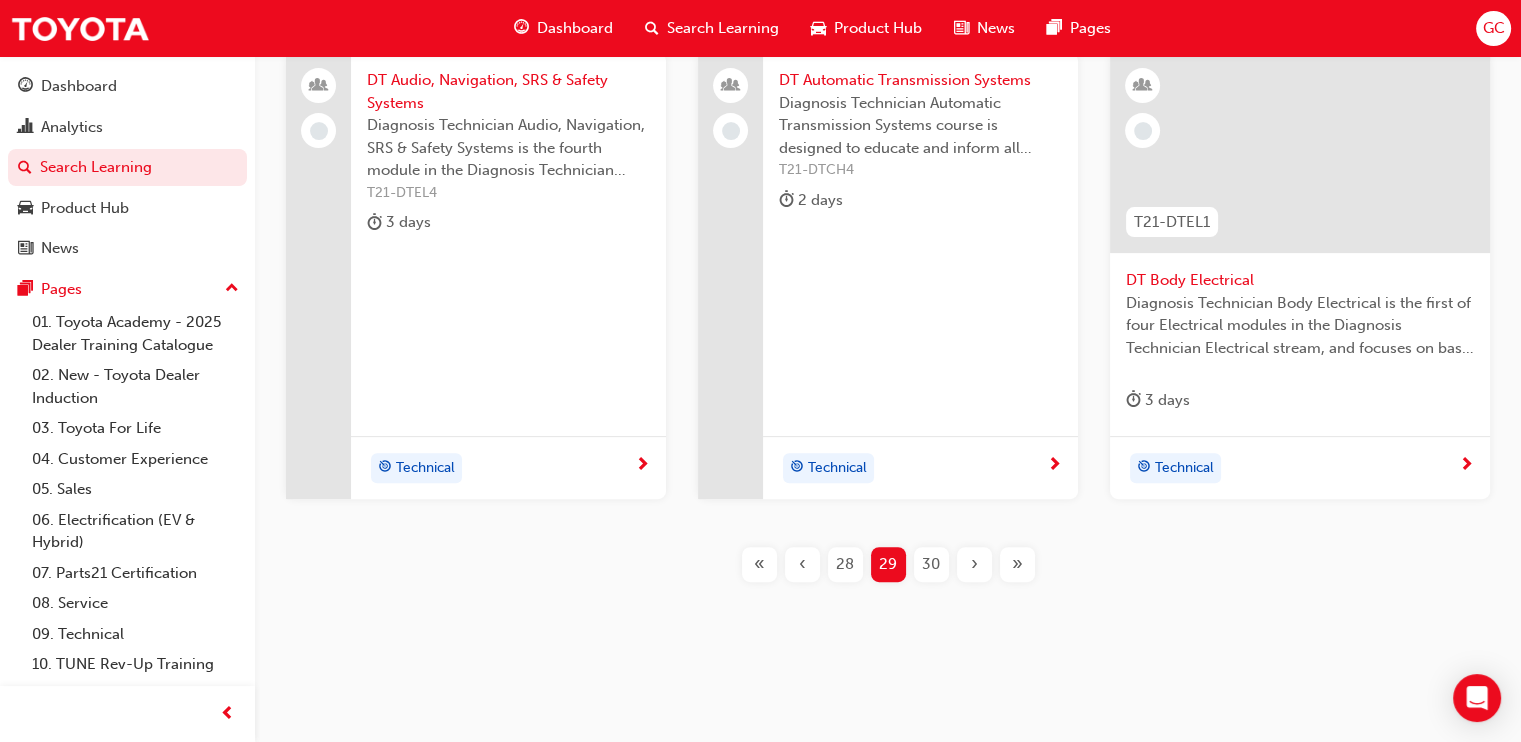 click on "‹" at bounding box center [802, 564] 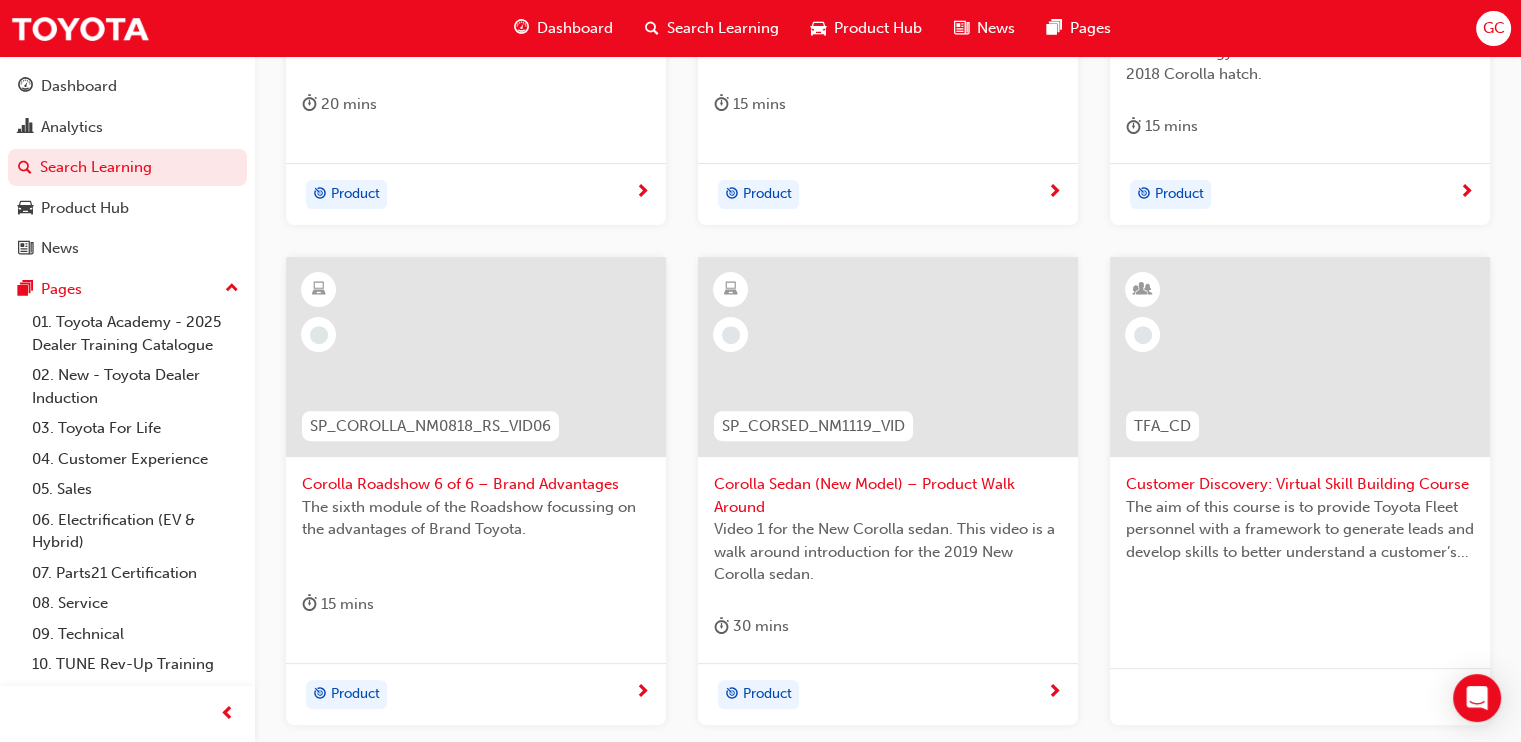 scroll, scrollTop: 1041, scrollLeft: 0, axis: vertical 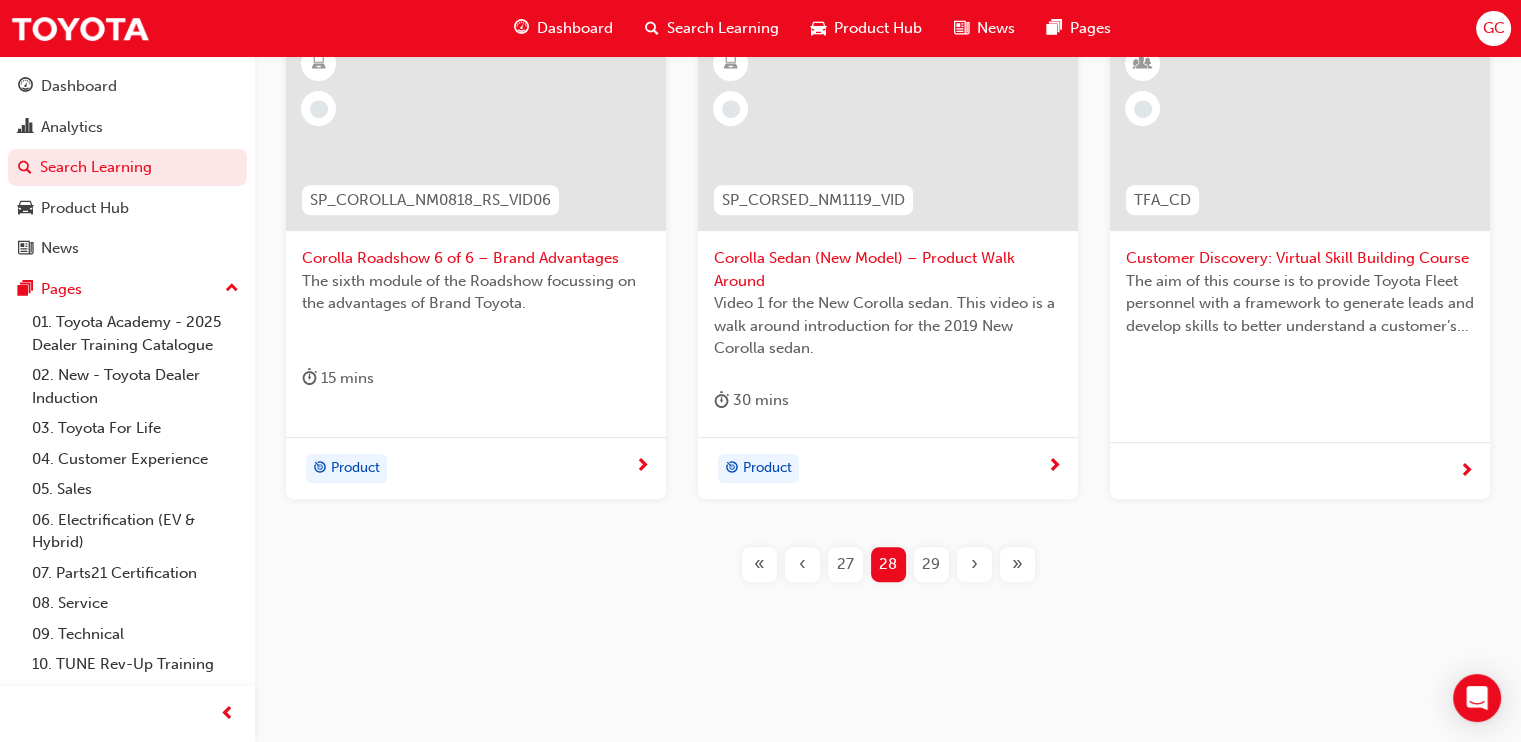 click on "29" at bounding box center (931, 564) 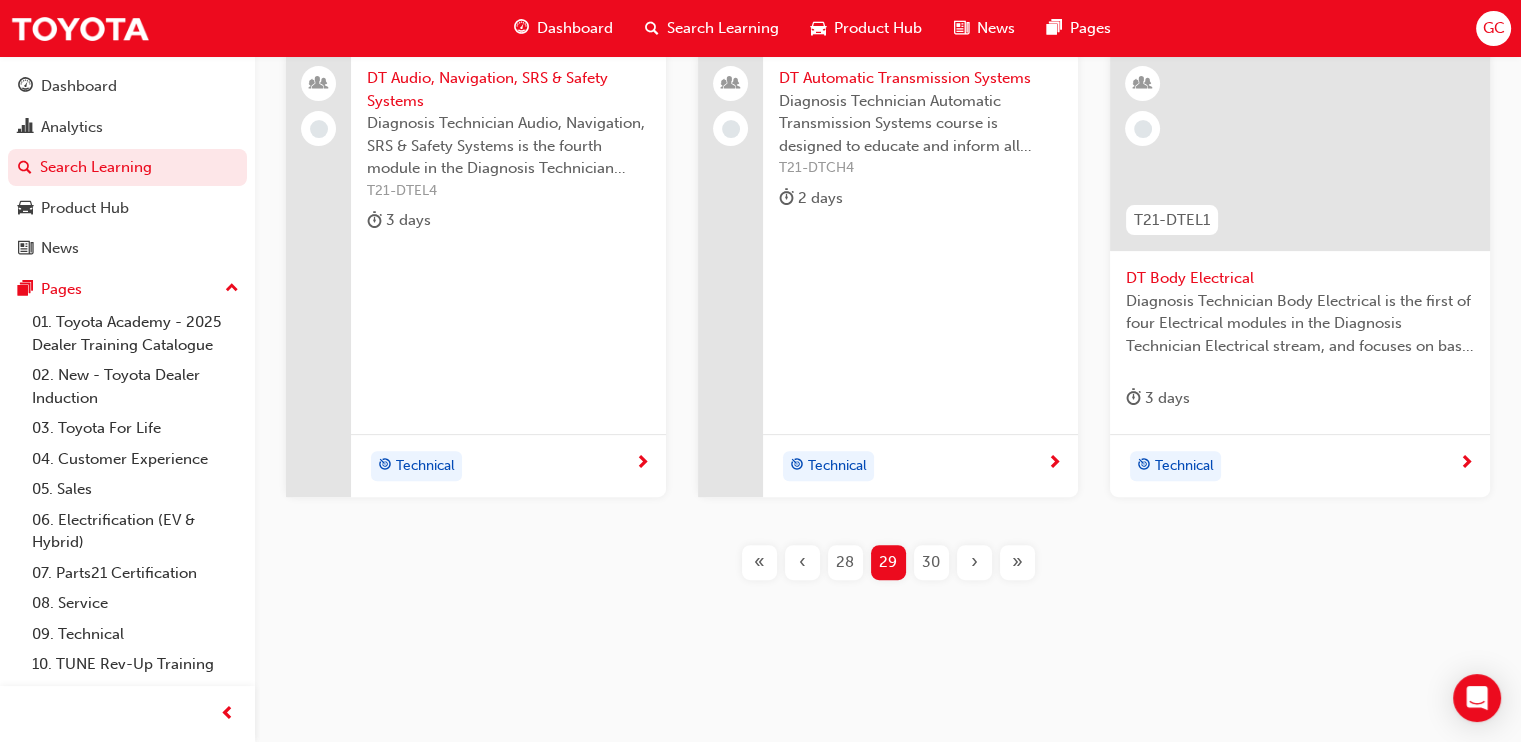 scroll, scrollTop: 819, scrollLeft: 0, axis: vertical 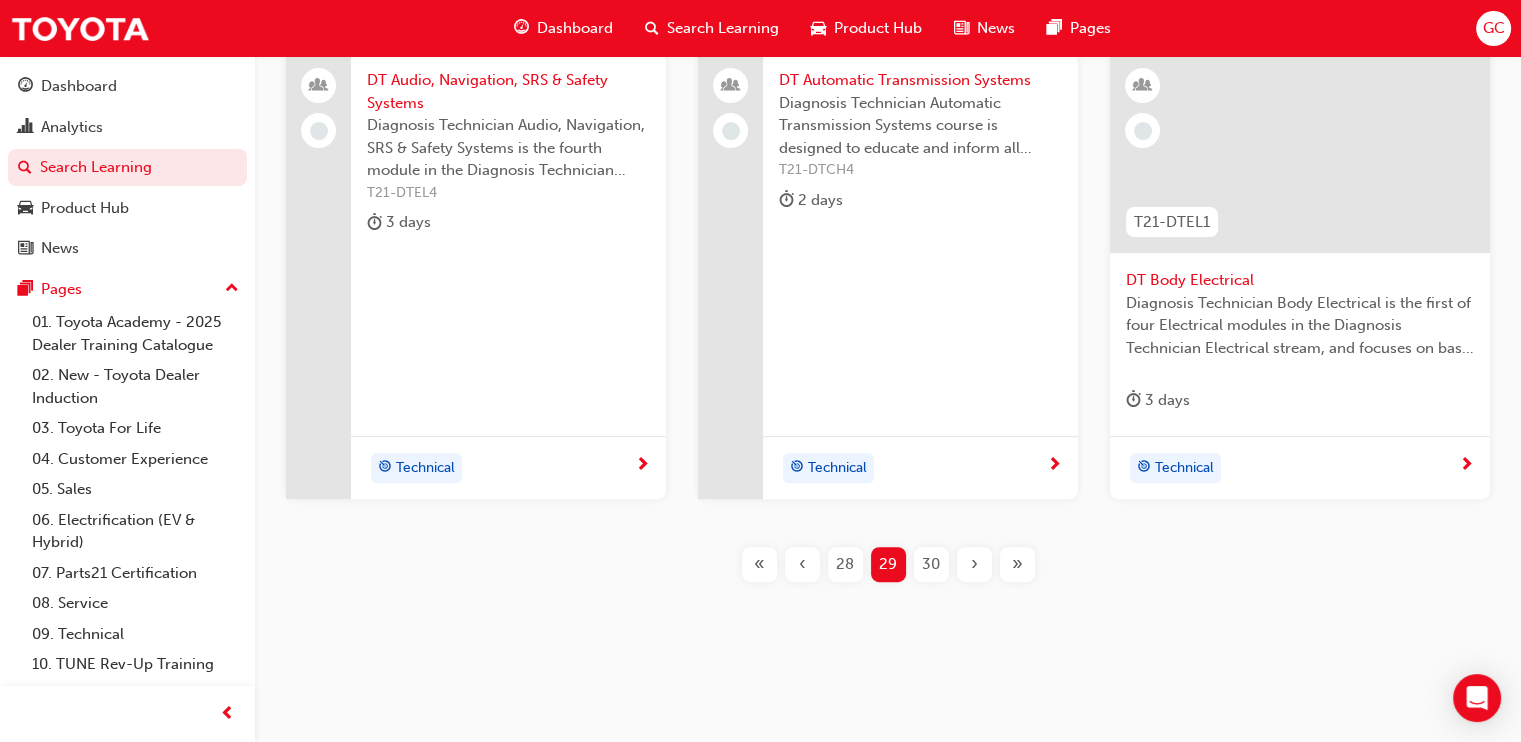 click on "DT Body Electrical" at bounding box center (1300, 280) 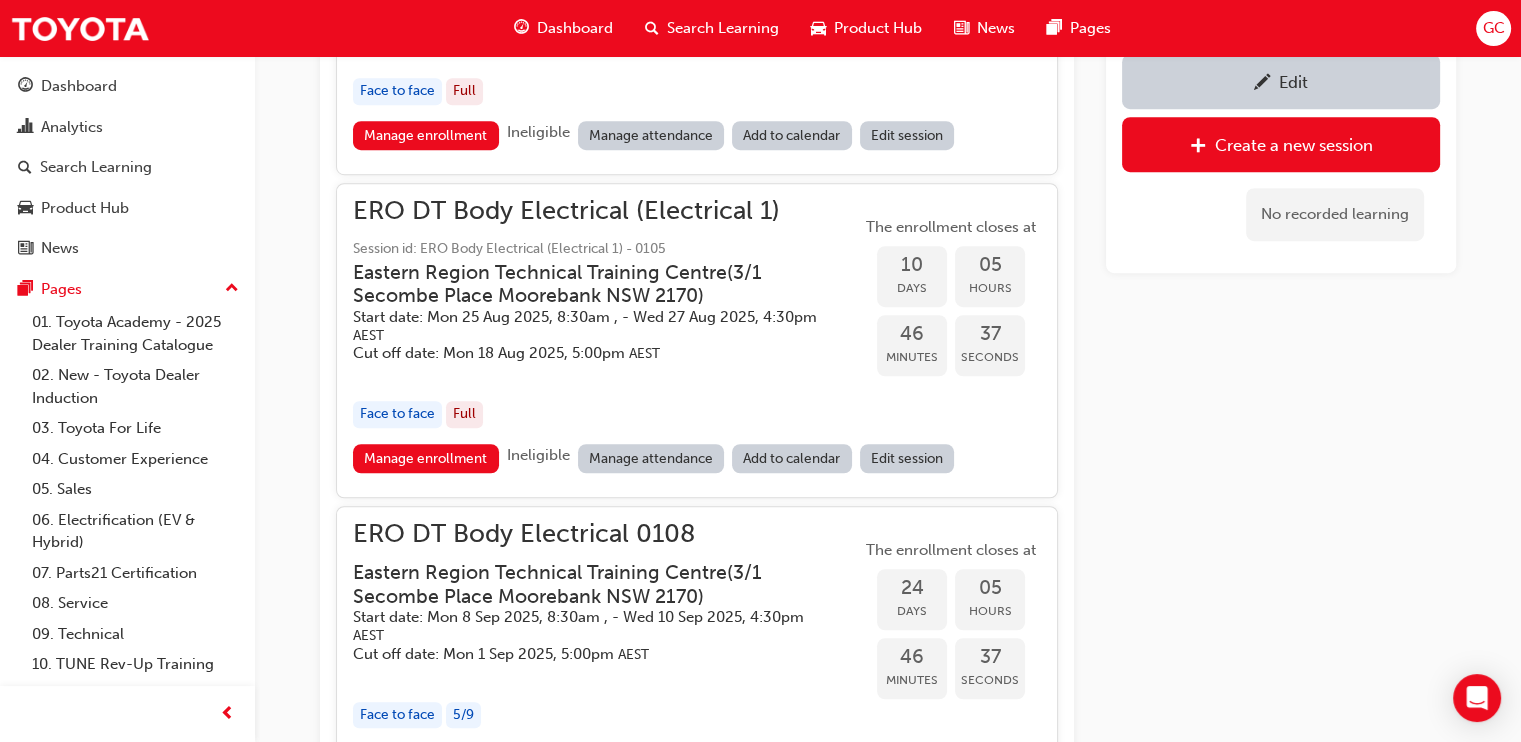 scroll, scrollTop: 1689, scrollLeft: 0, axis: vertical 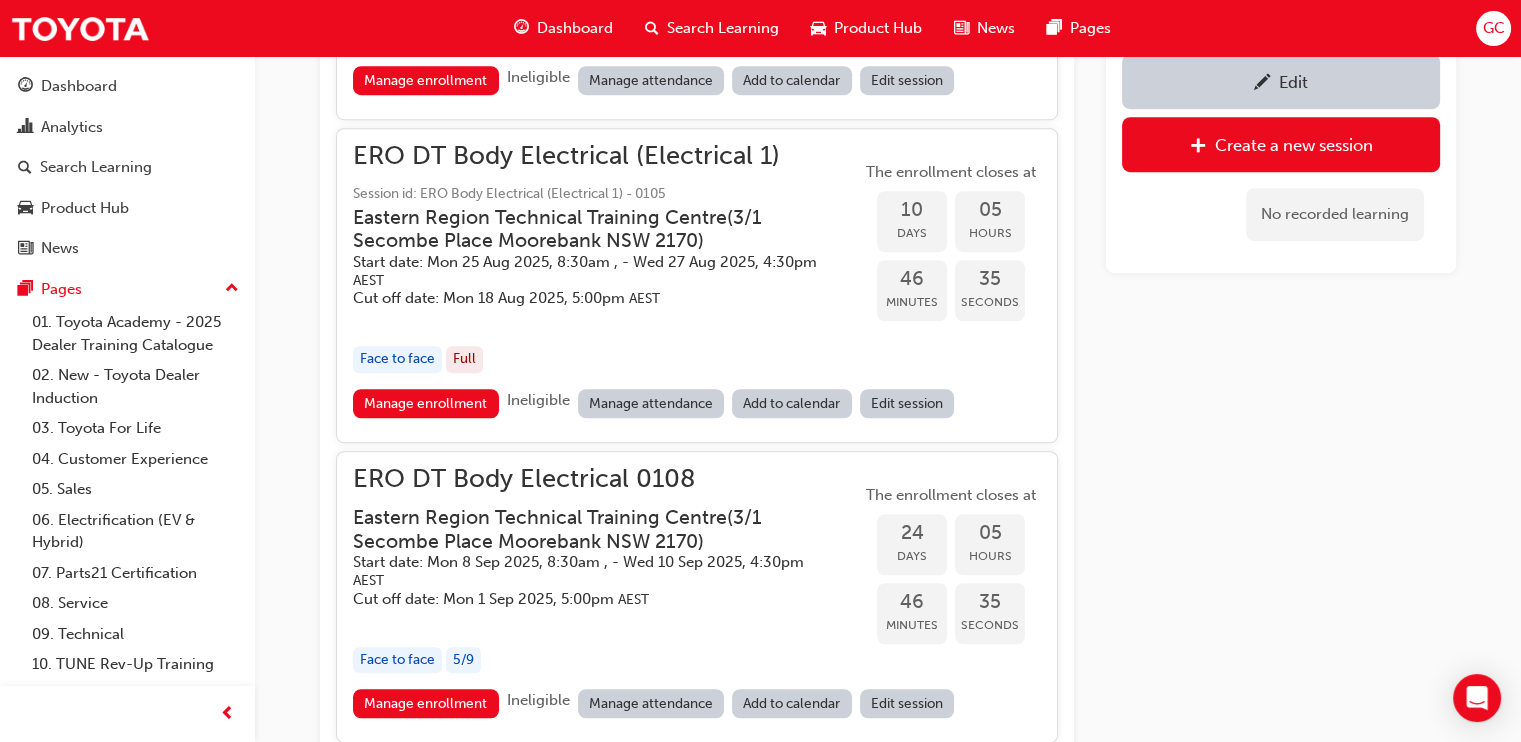 click on "AEST" at bounding box center (644, 298) 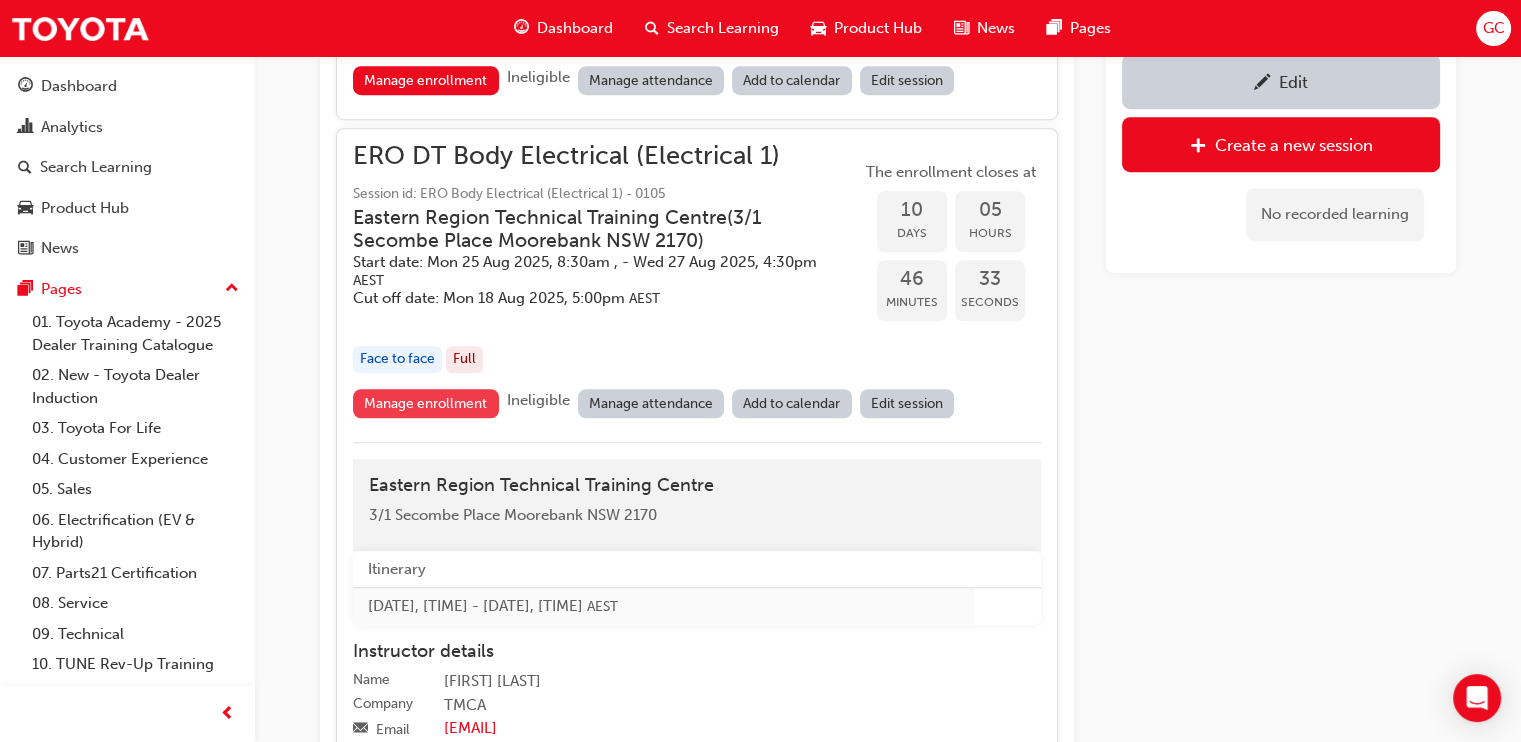 click on "Manage enrollment" at bounding box center (426, 403) 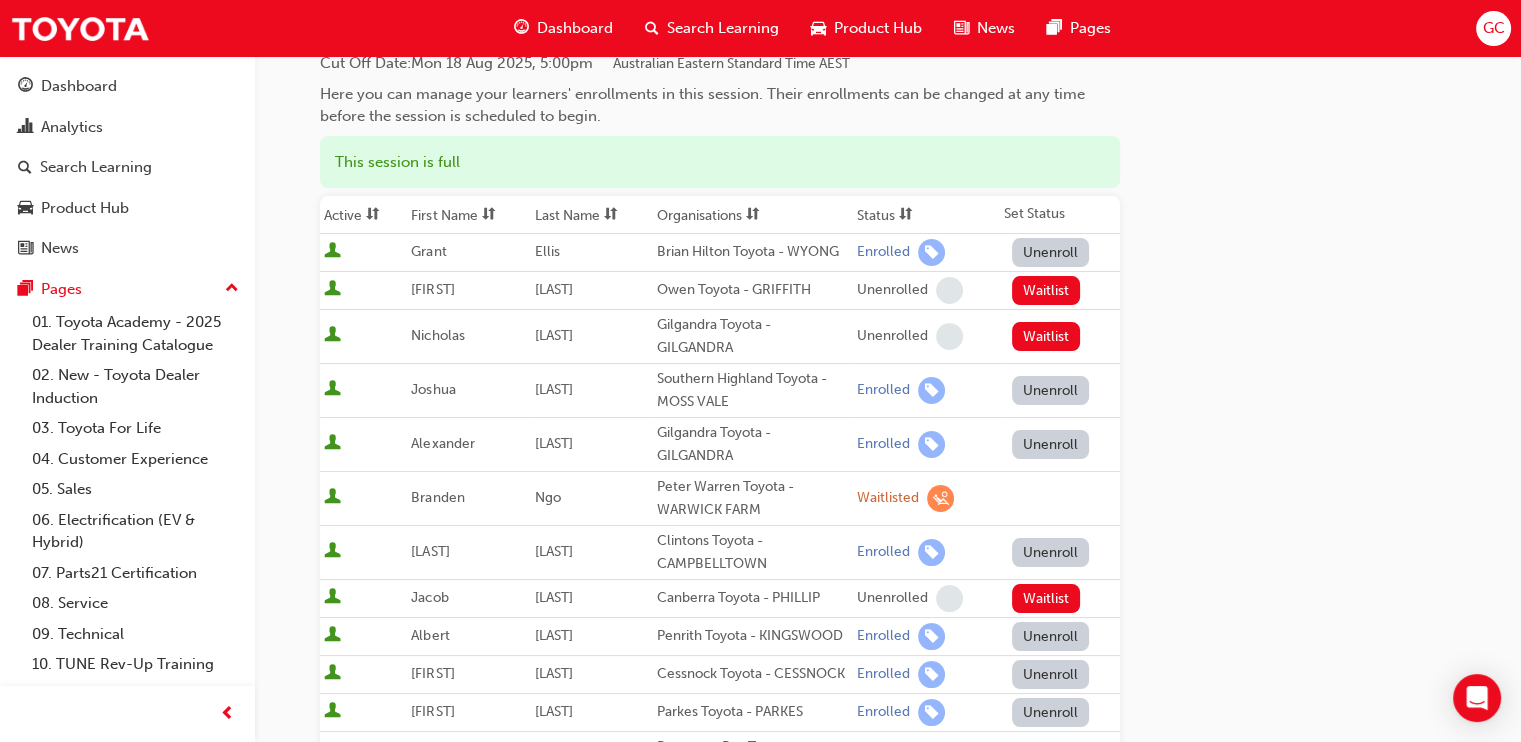 scroll, scrollTop: 499, scrollLeft: 0, axis: vertical 